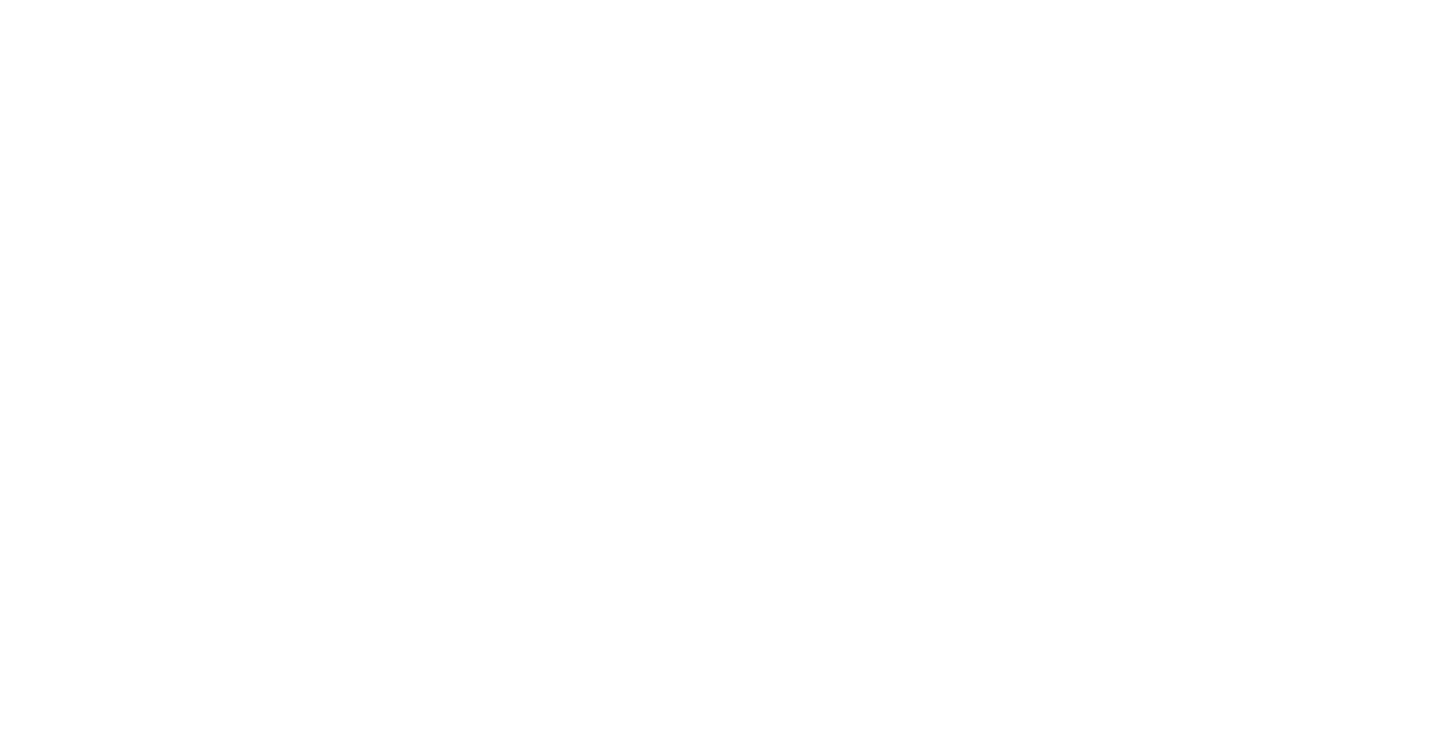 scroll, scrollTop: 0, scrollLeft: 0, axis: both 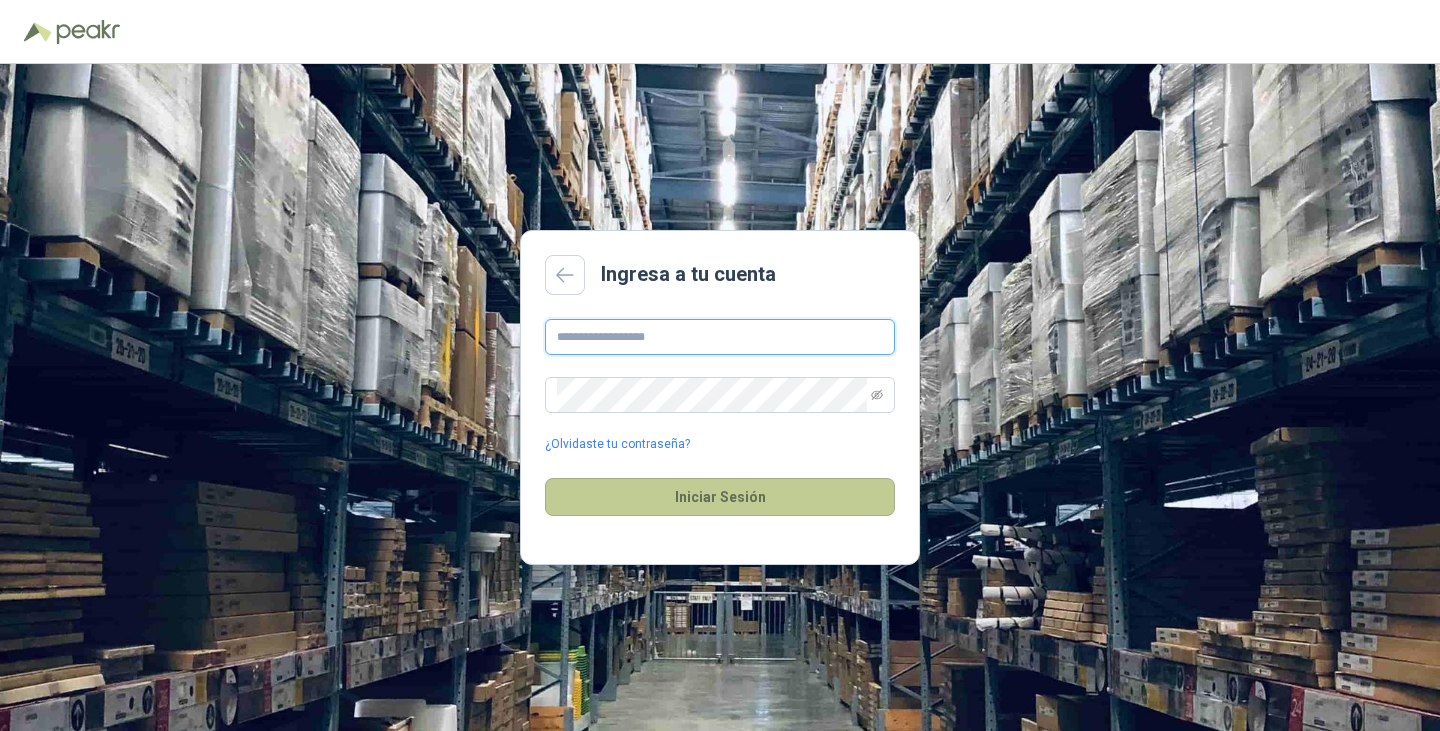 type on "**********" 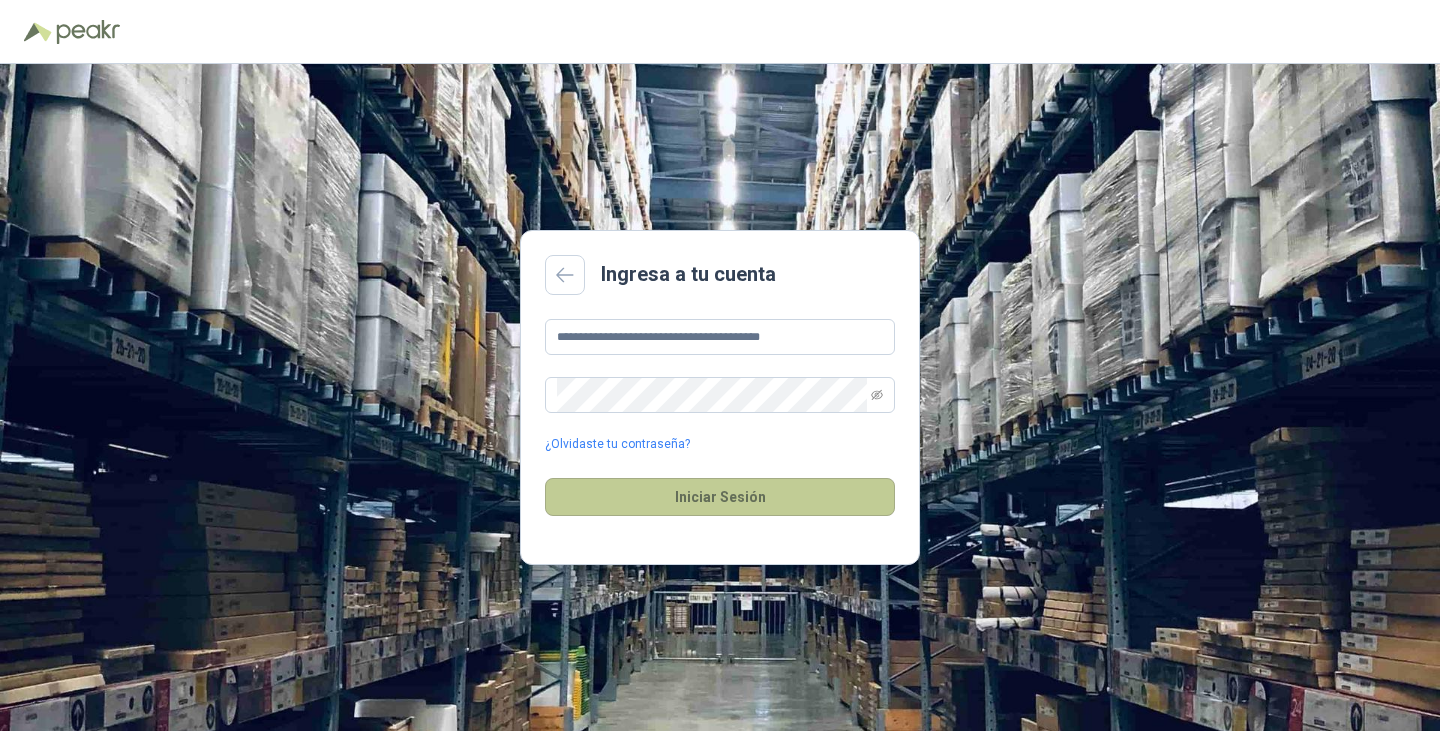 click on "Iniciar Sesión" at bounding box center [720, 497] 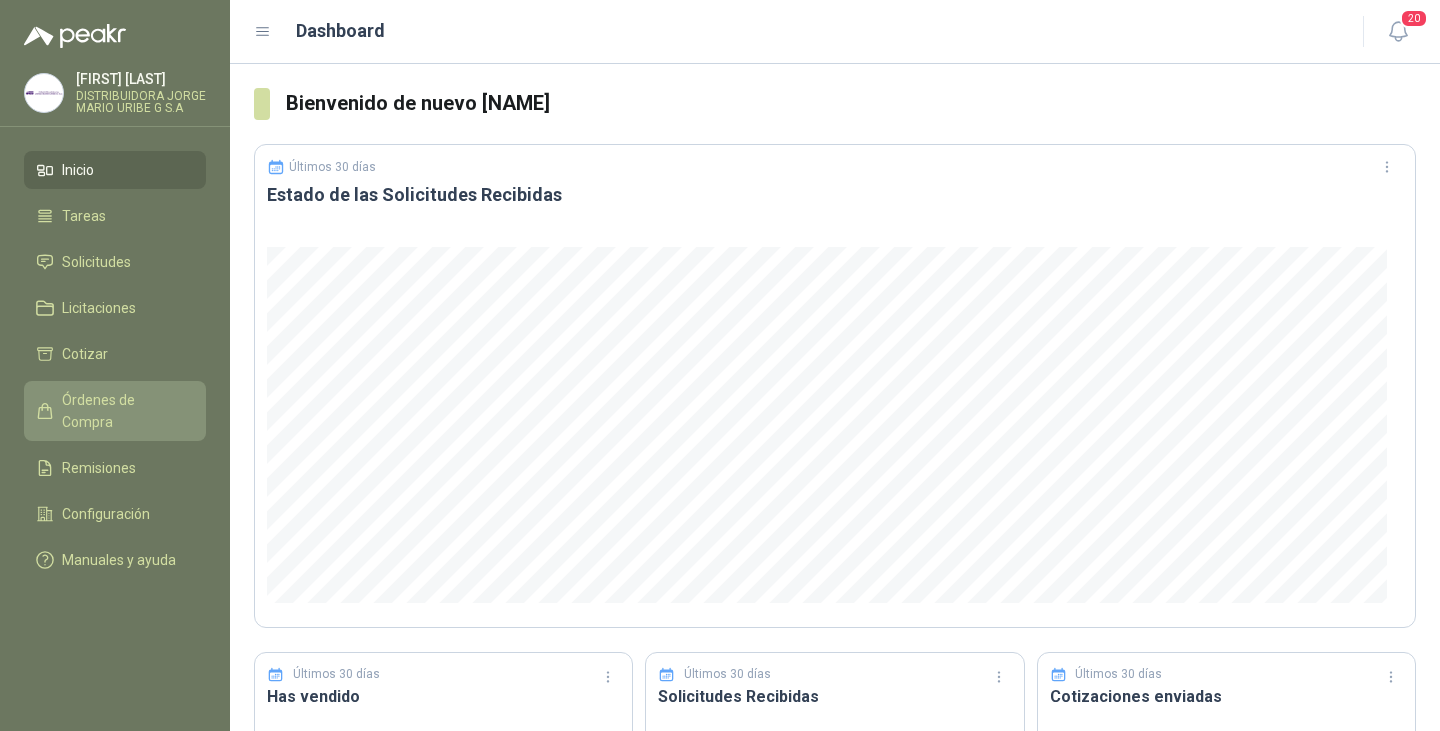 click on "Órdenes de Compra" at bounding box center (124, 411) 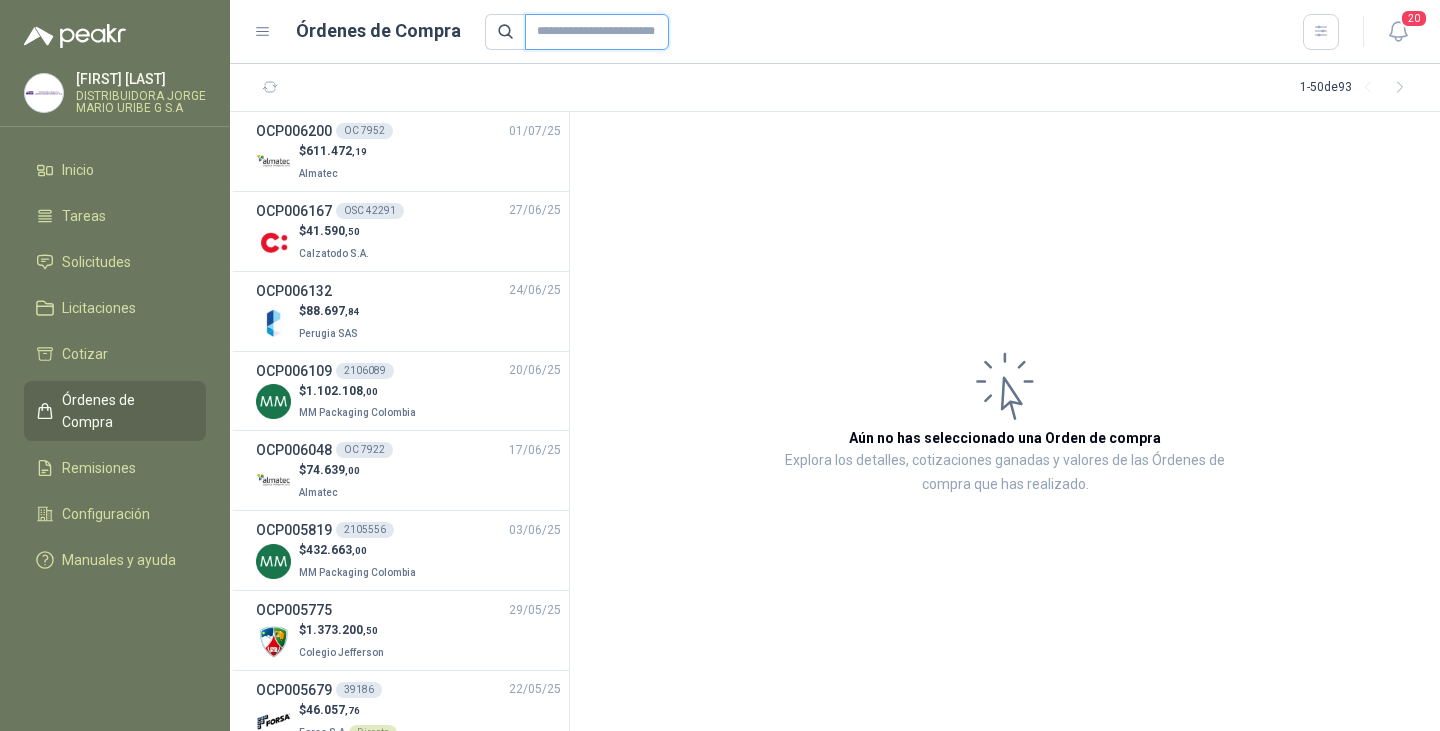 click at bounding box center (597, 32) 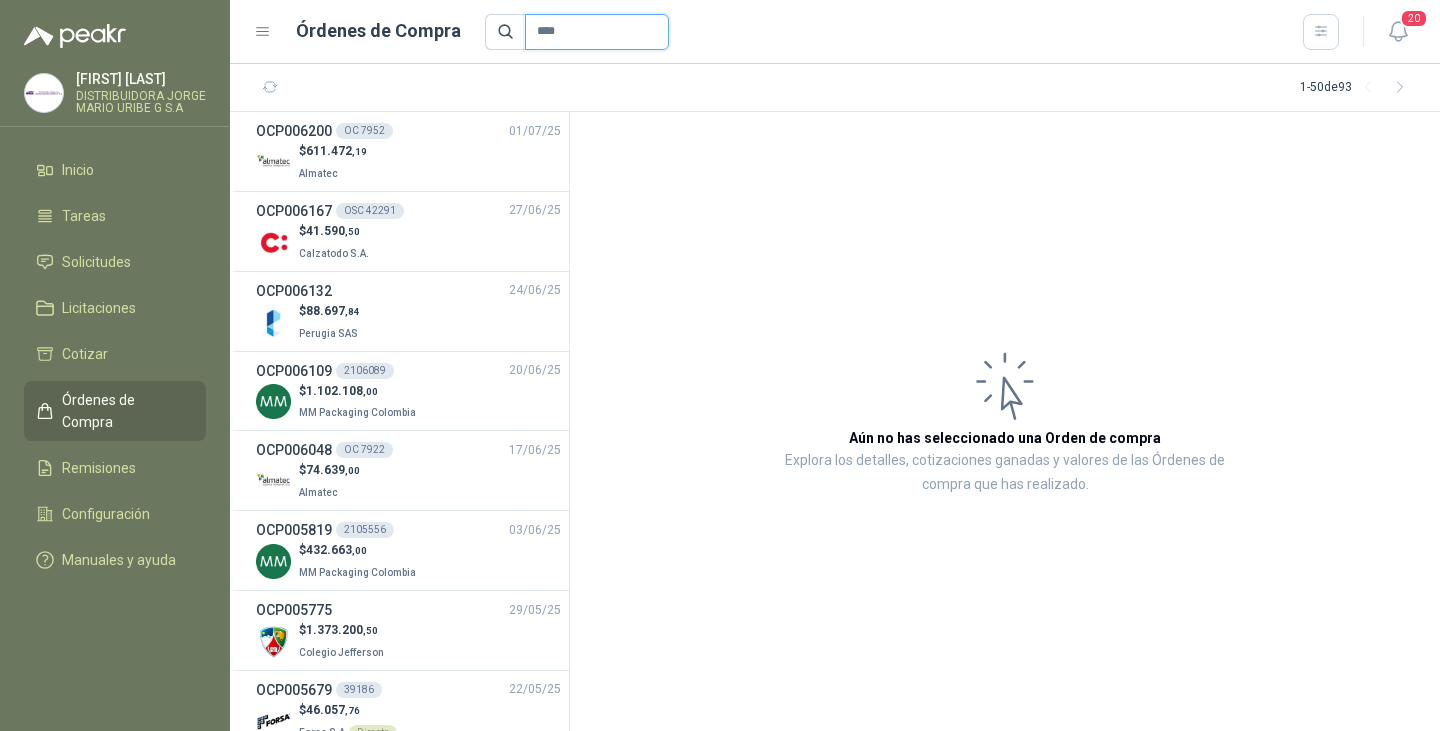 type on "****" 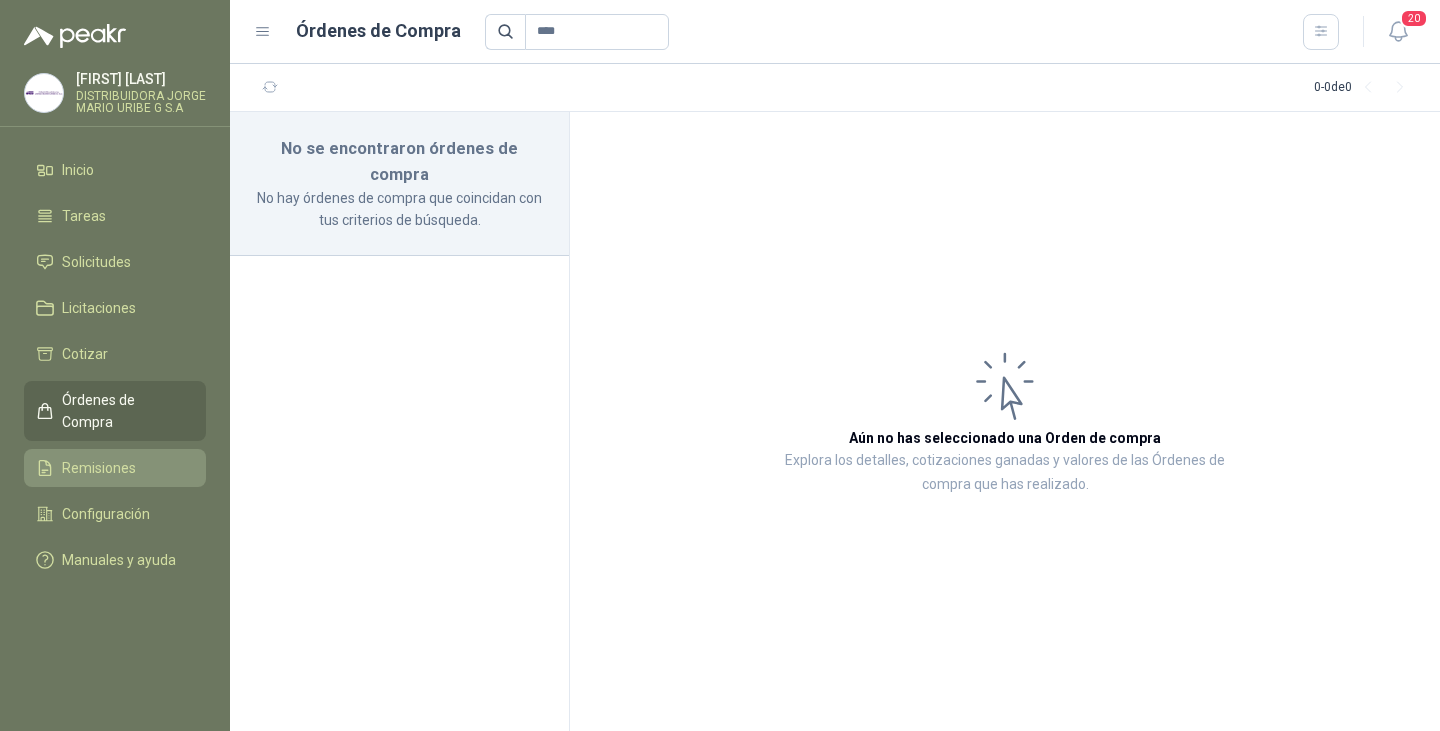 click on "Remisiones" at bounding box center (99, 468) 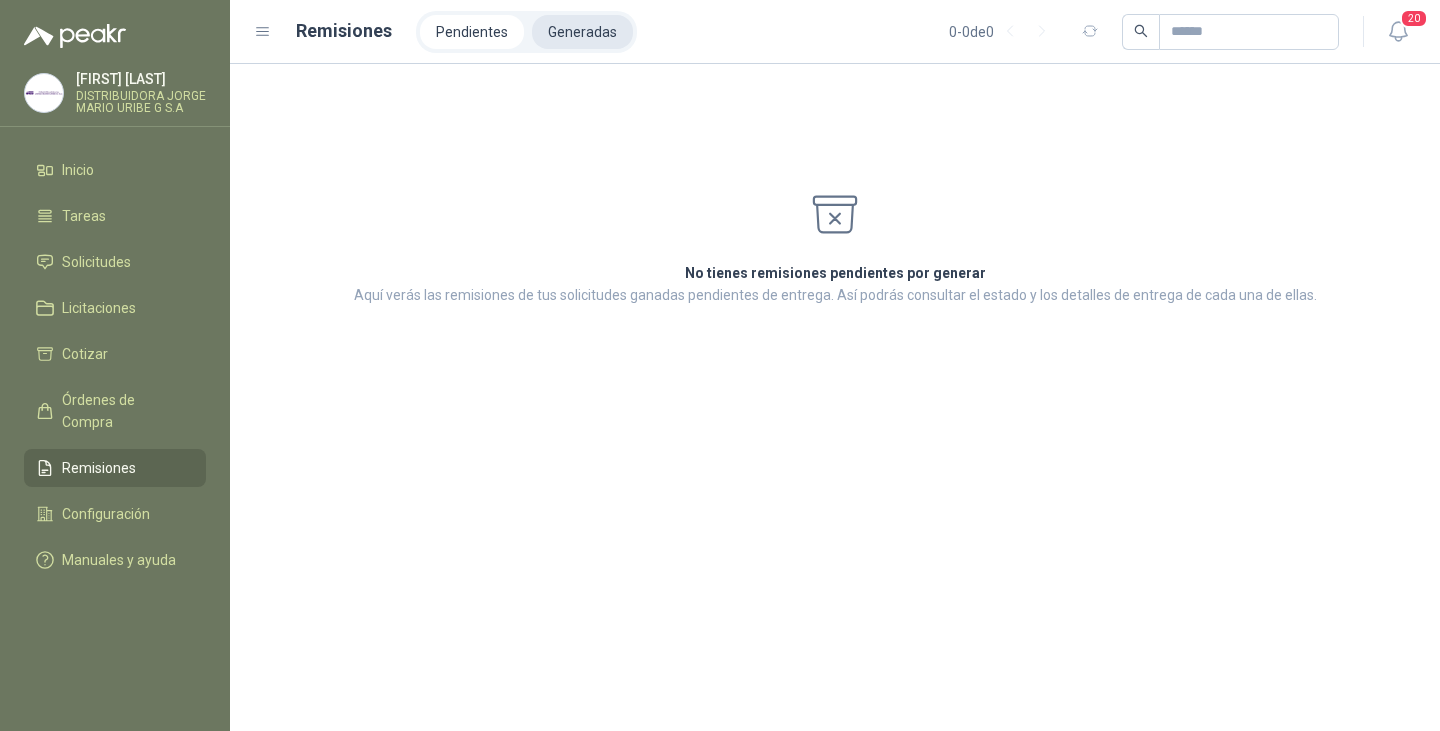 click on "Generadas" at bounding box center (582, 32) 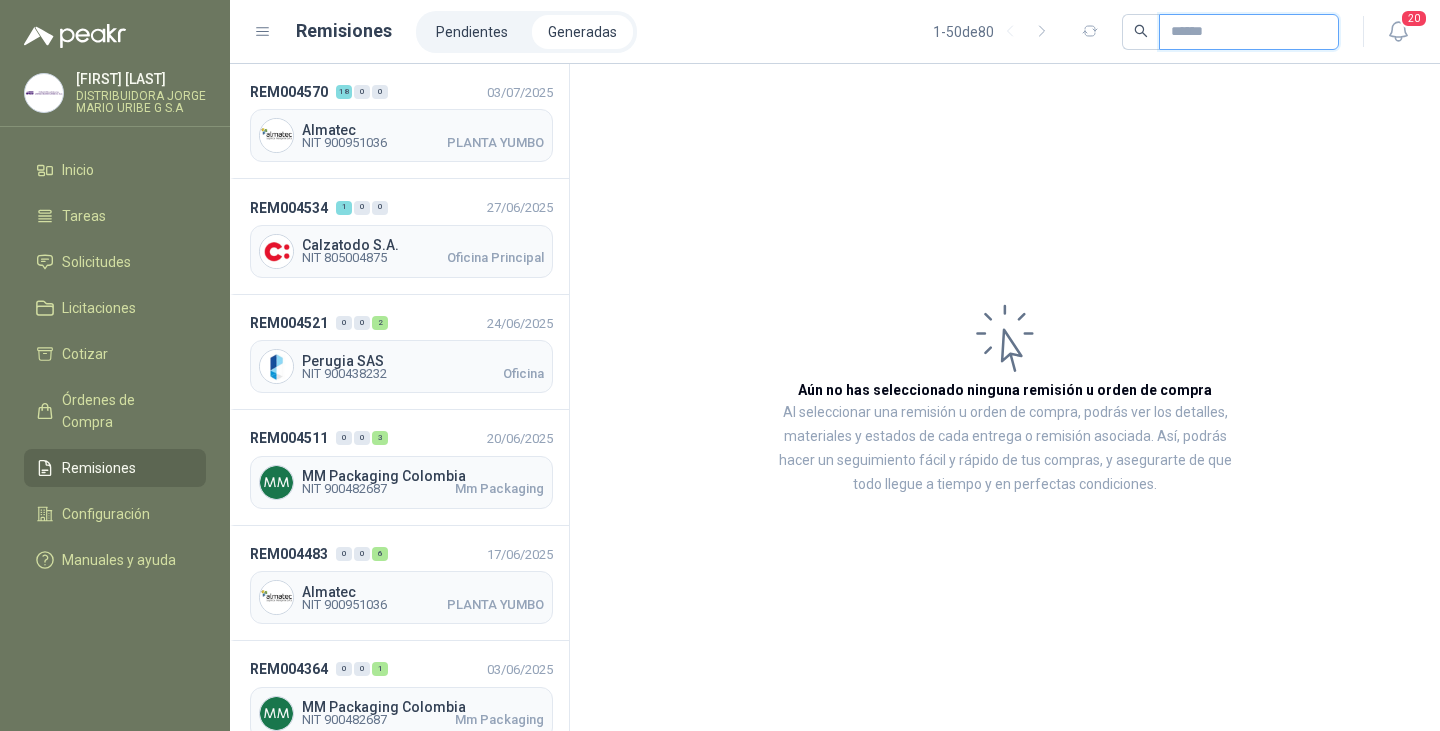 click at bounding box center (1241, 32) 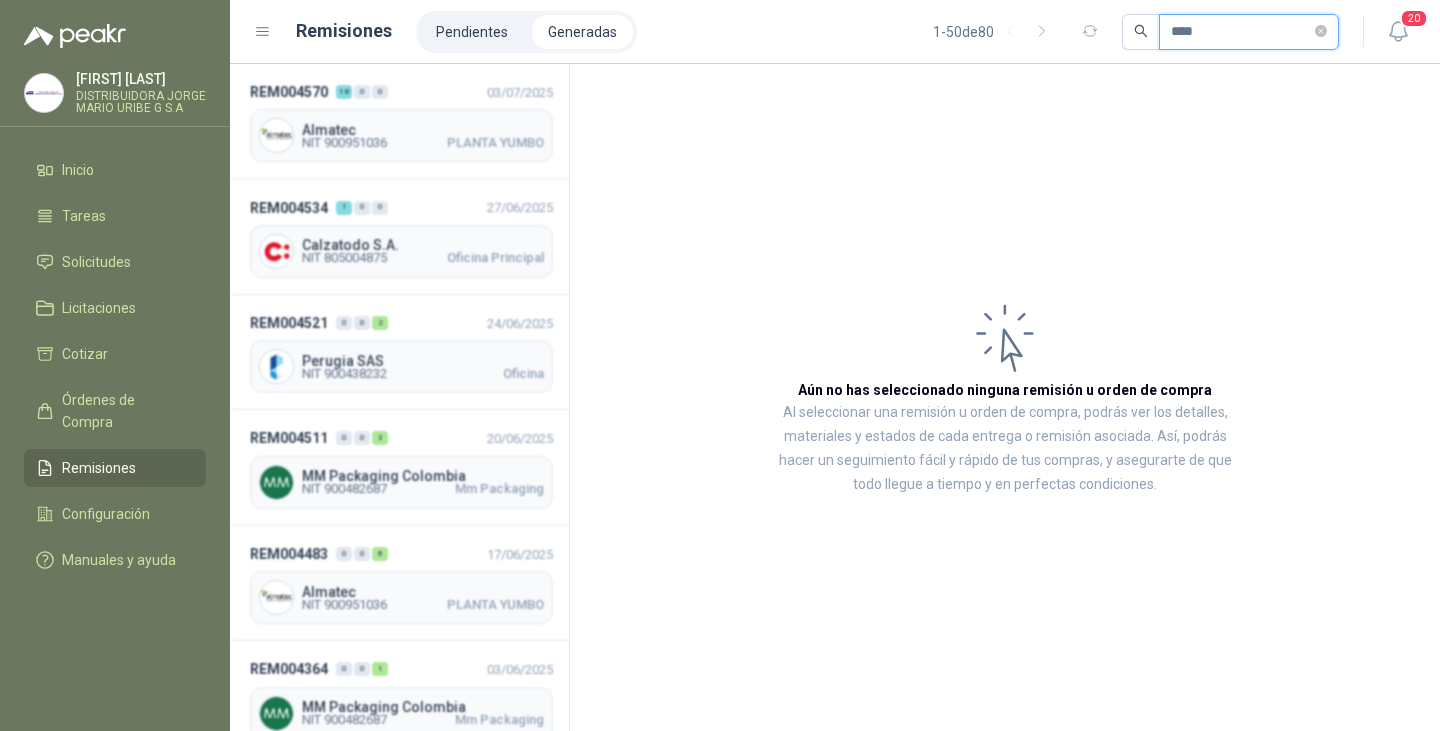 type on "****" 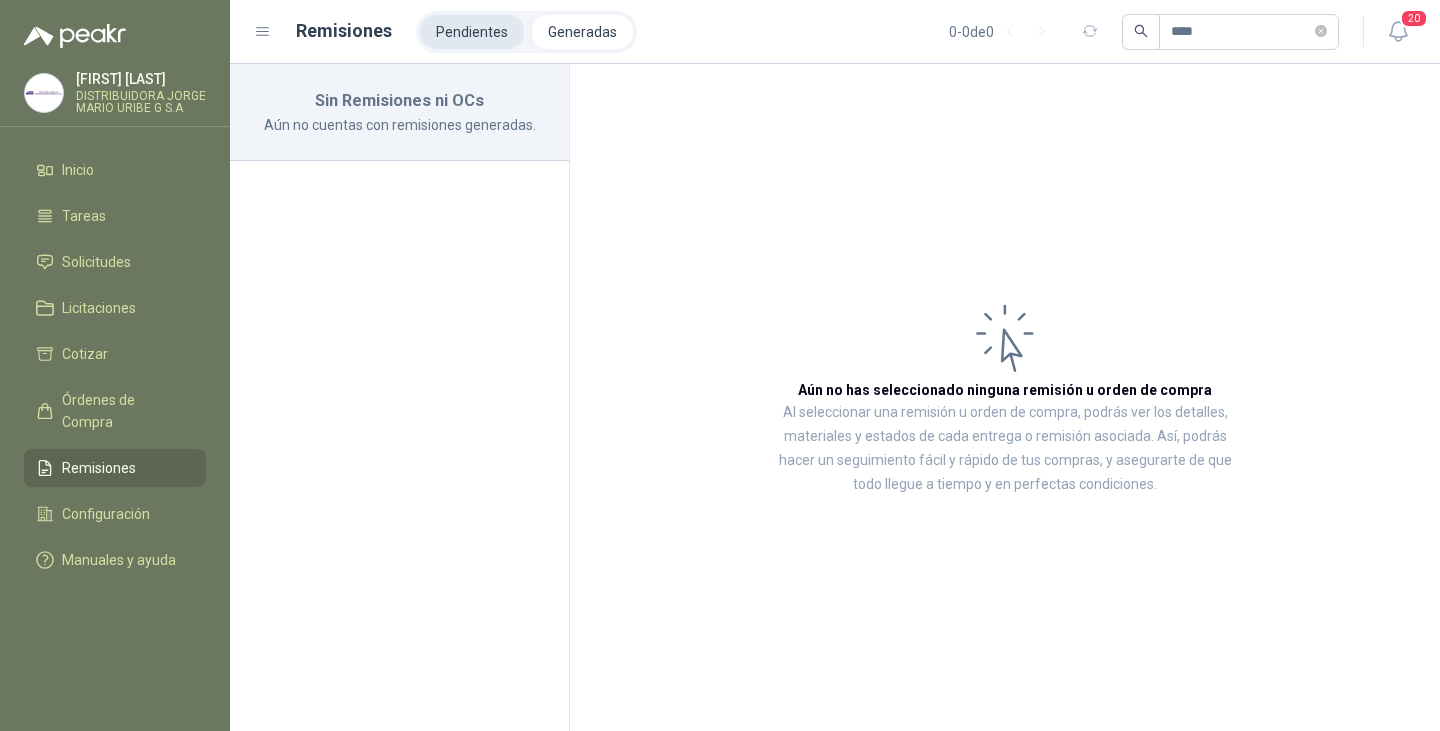 click on "Pendientes" at bounding box center [472, 32] 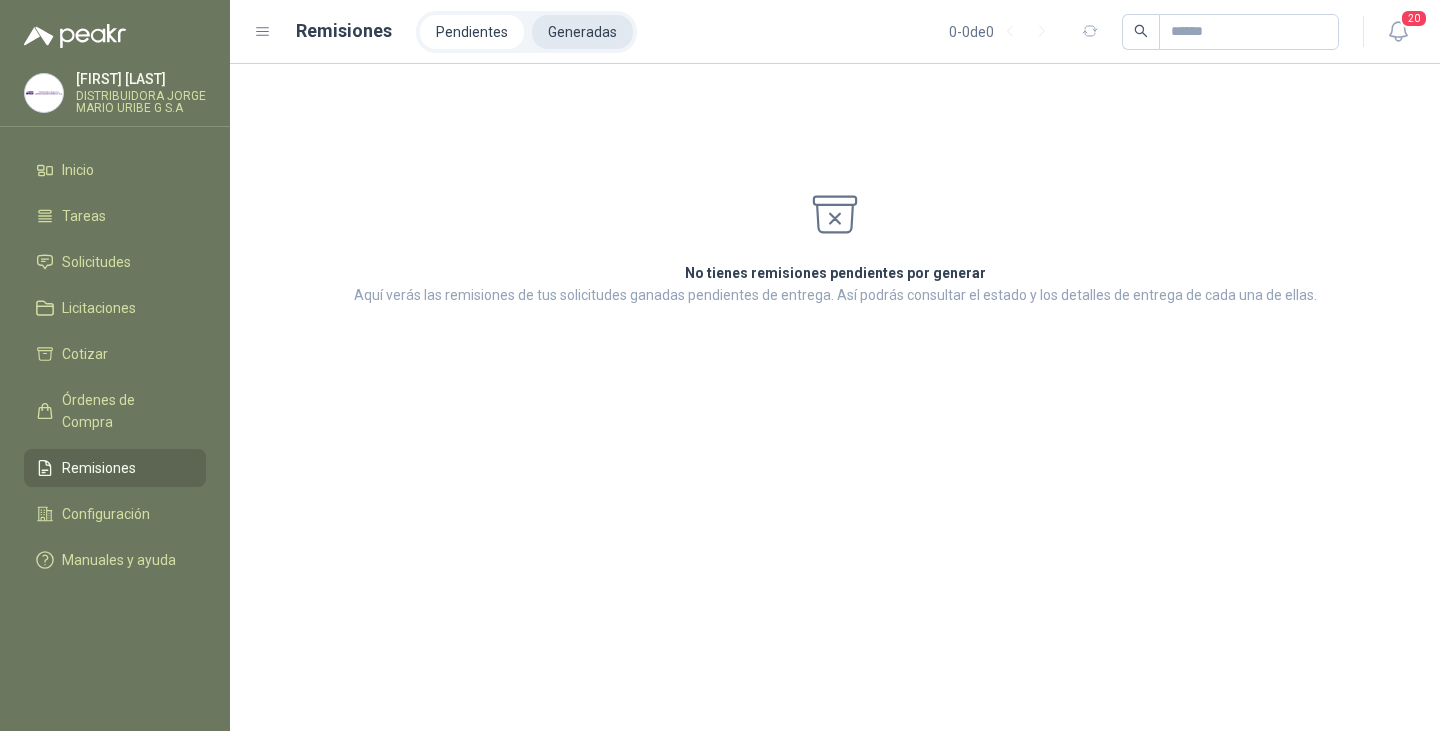 click on "Generadas" at bounding box center [582, 32] 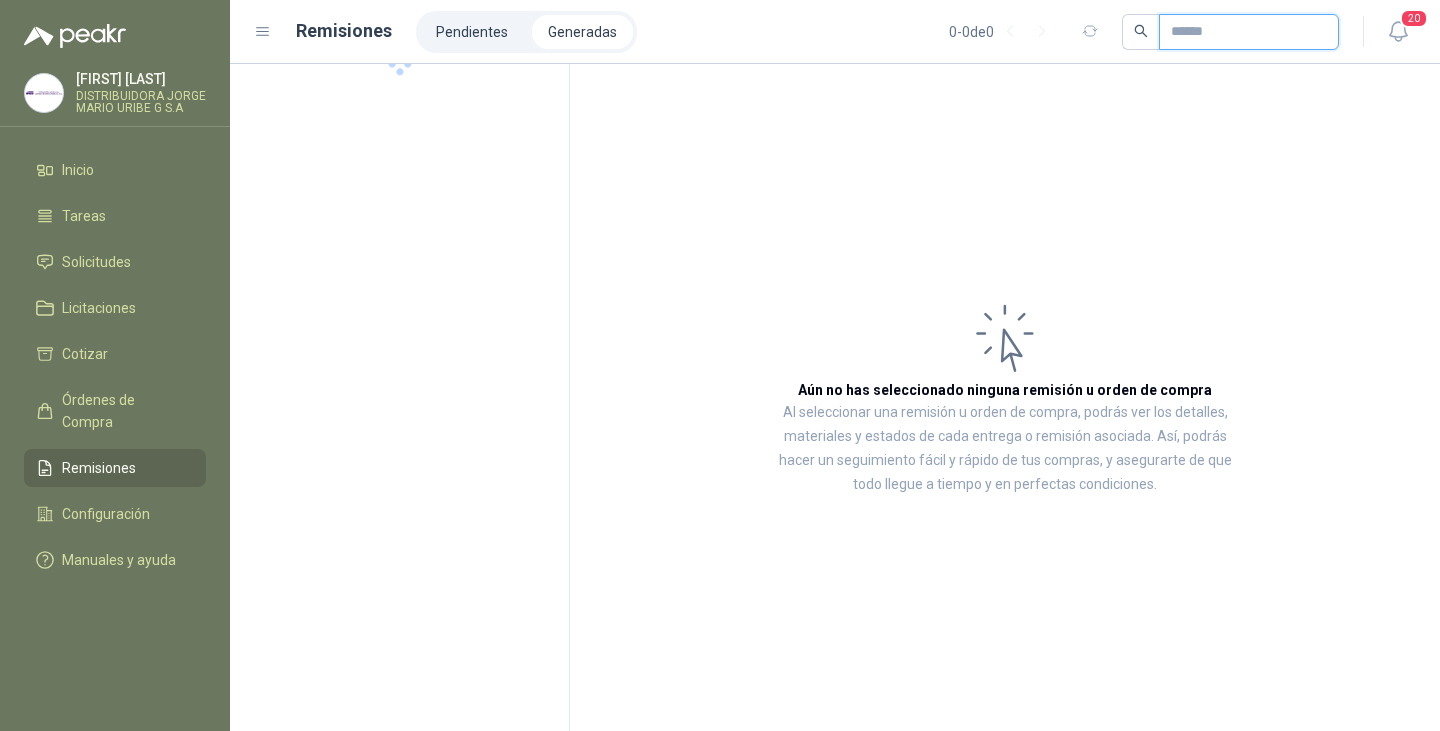 click at bounding box center (1241, 32) 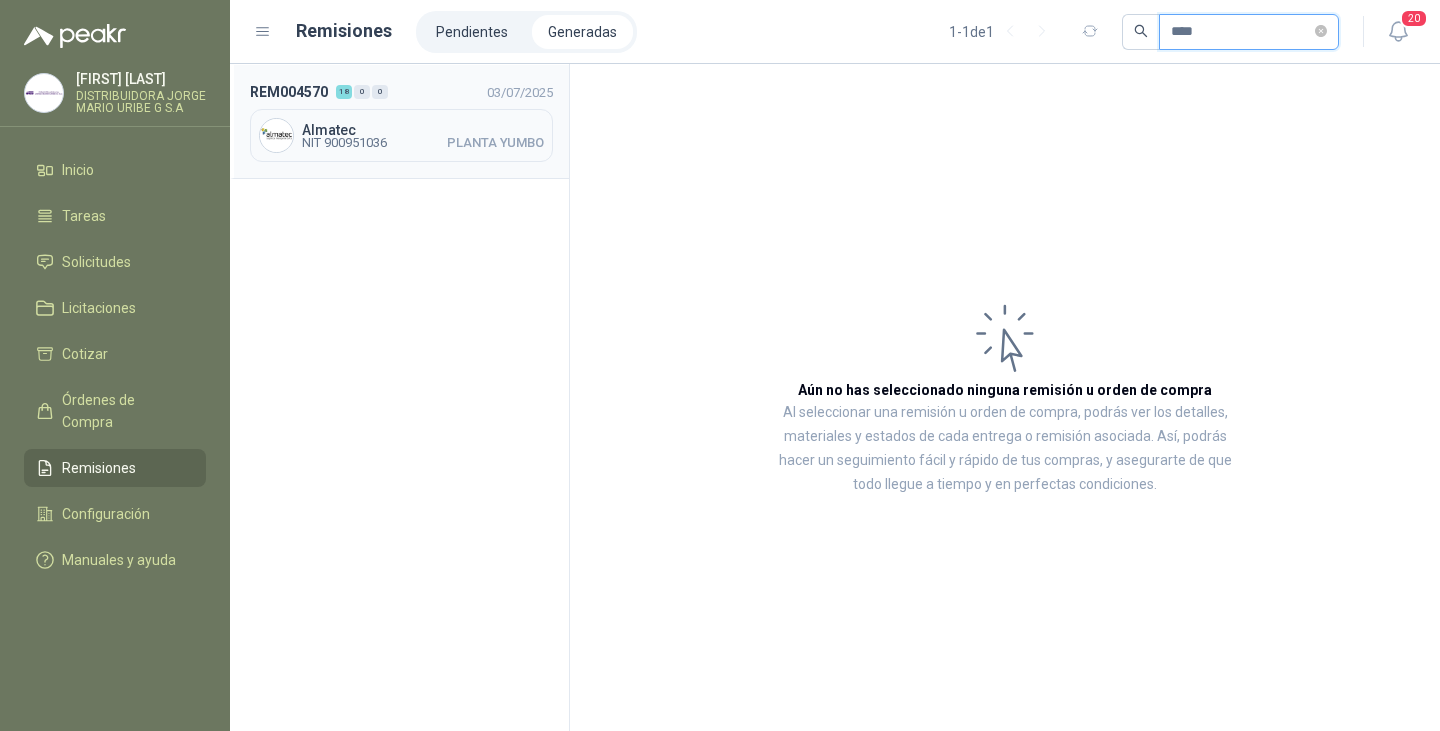 type on "****" 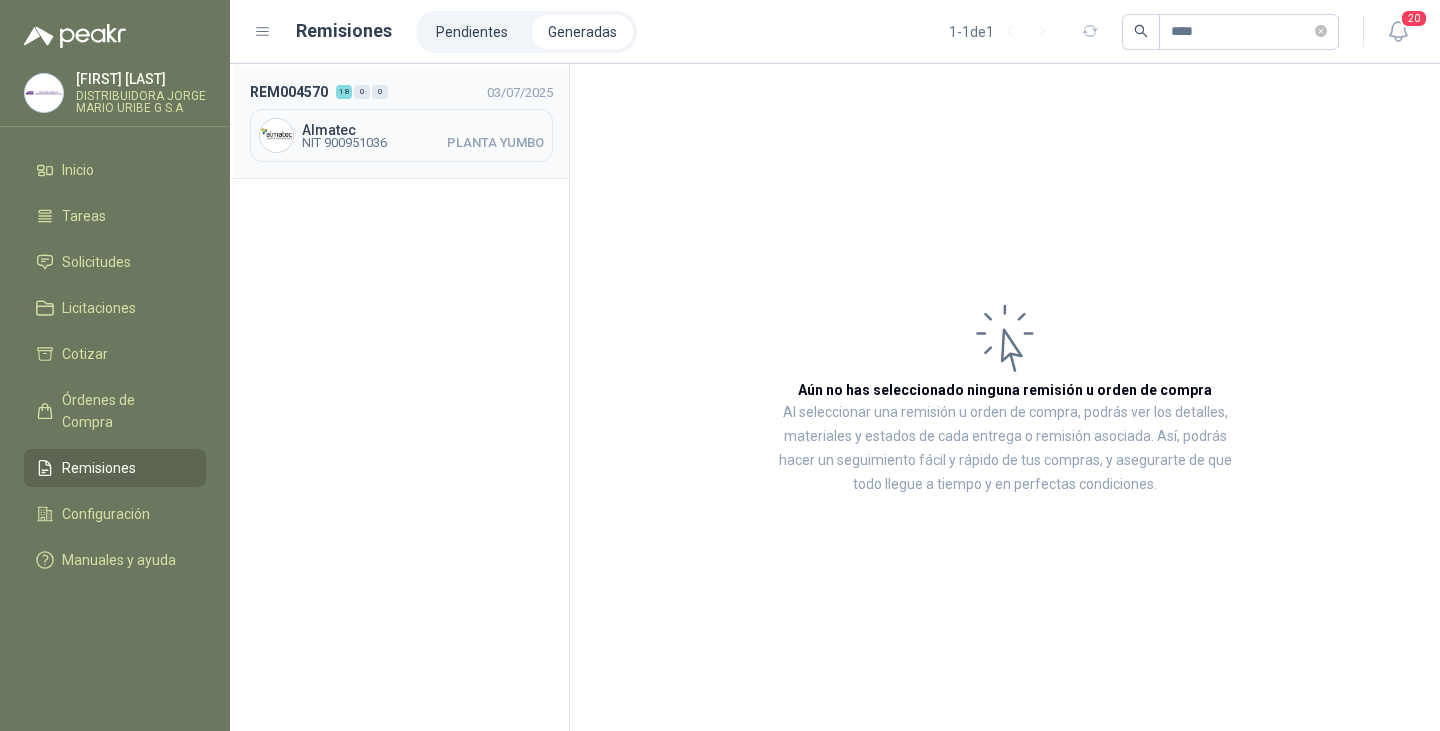click on "Almatec" at bounding box center (423, 130) 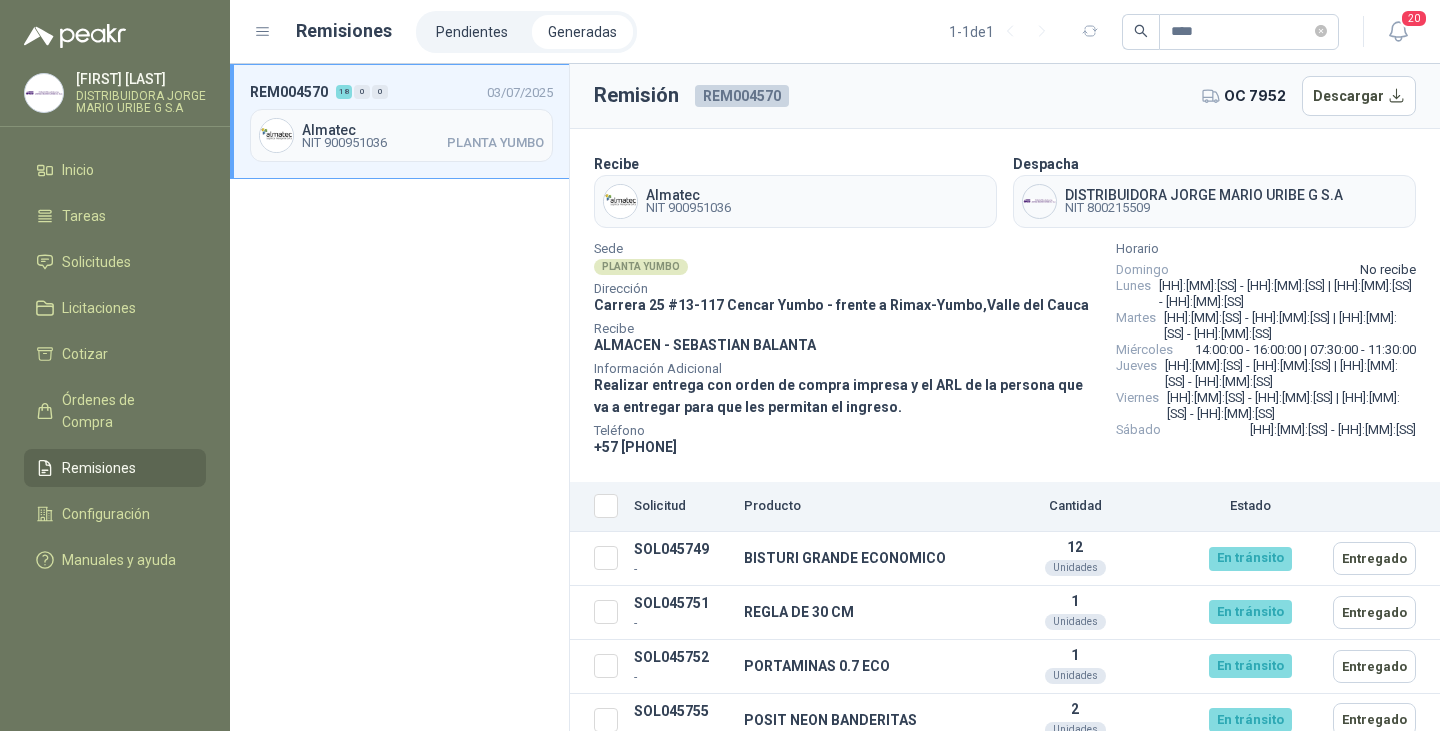 click on "OC 7952" at bounding box center (1255, 96) 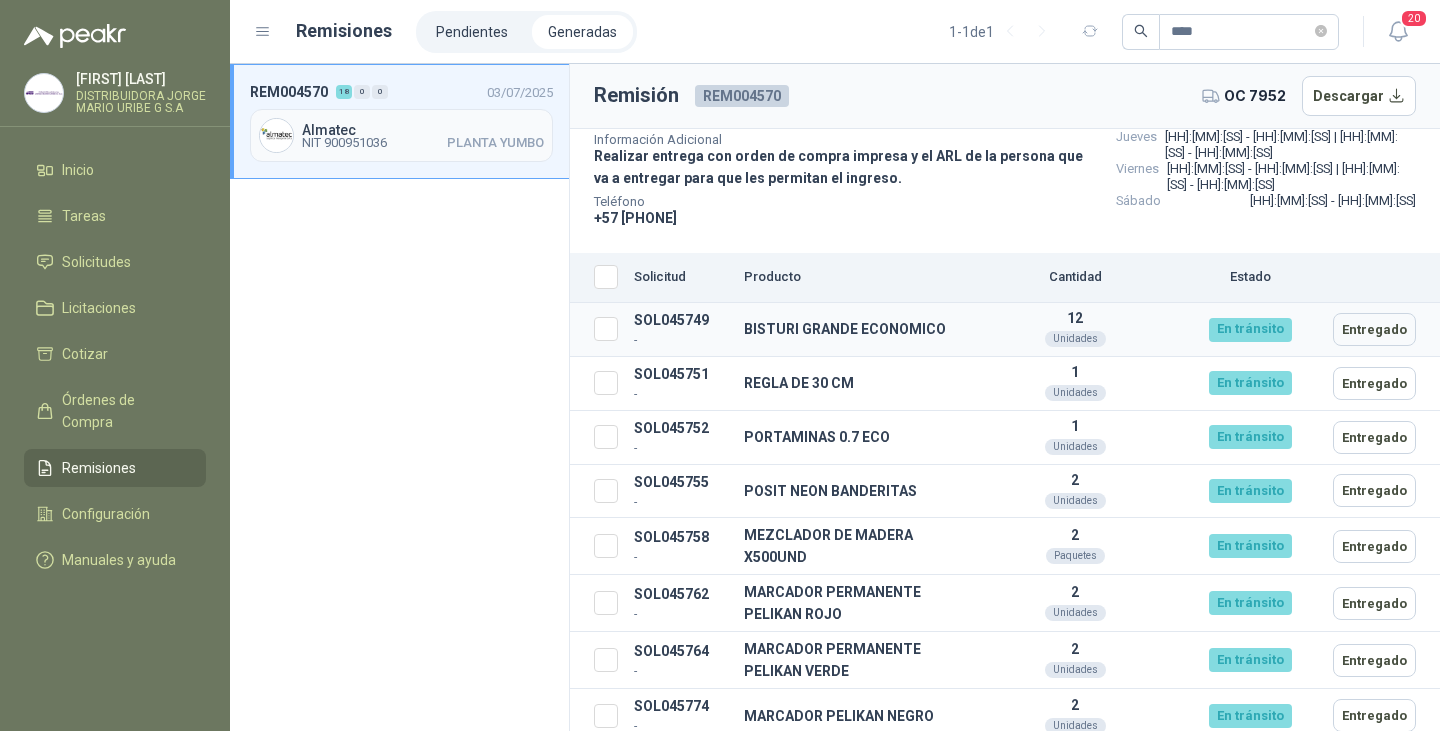 scroll, scrollTop: 200, scrollLeft: 0, axis: vertical 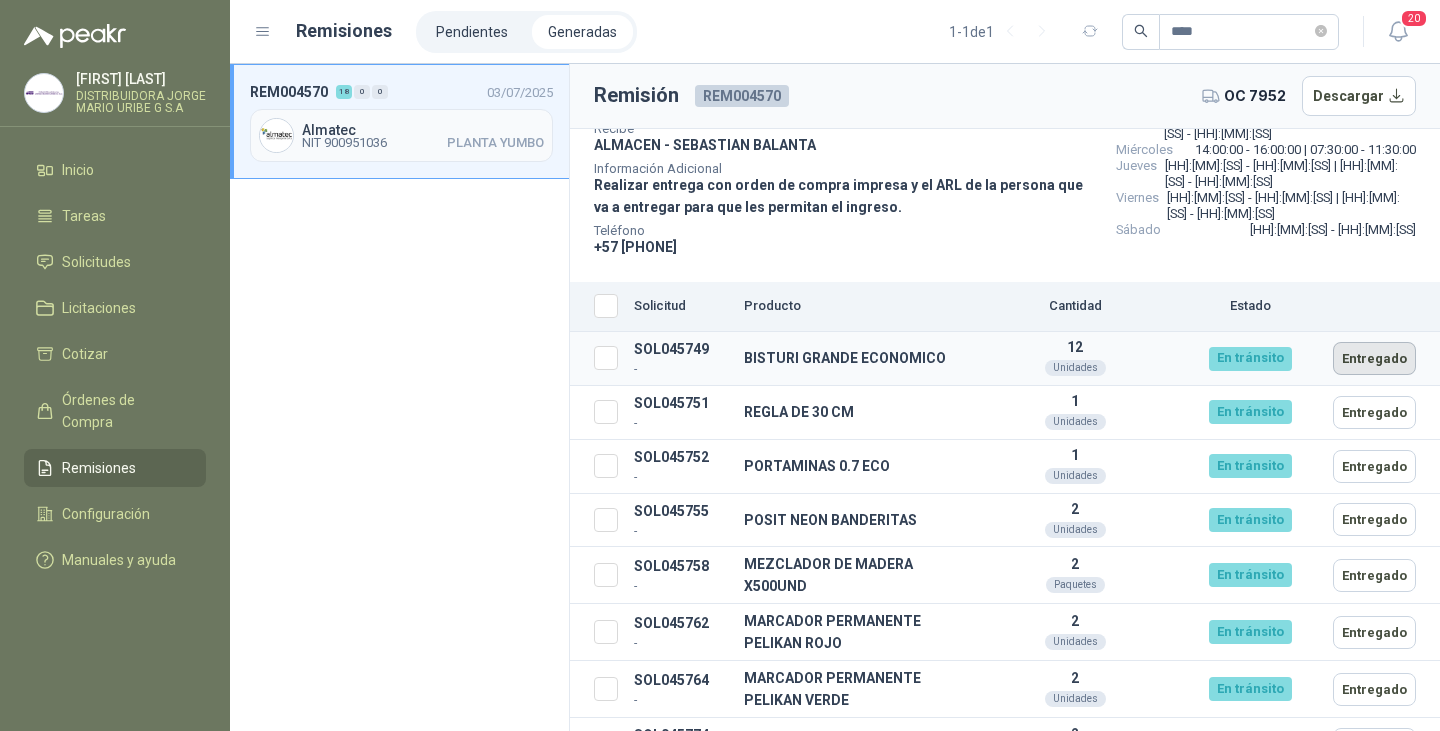 click on "Entregado" at bounding box center [1374, 358] 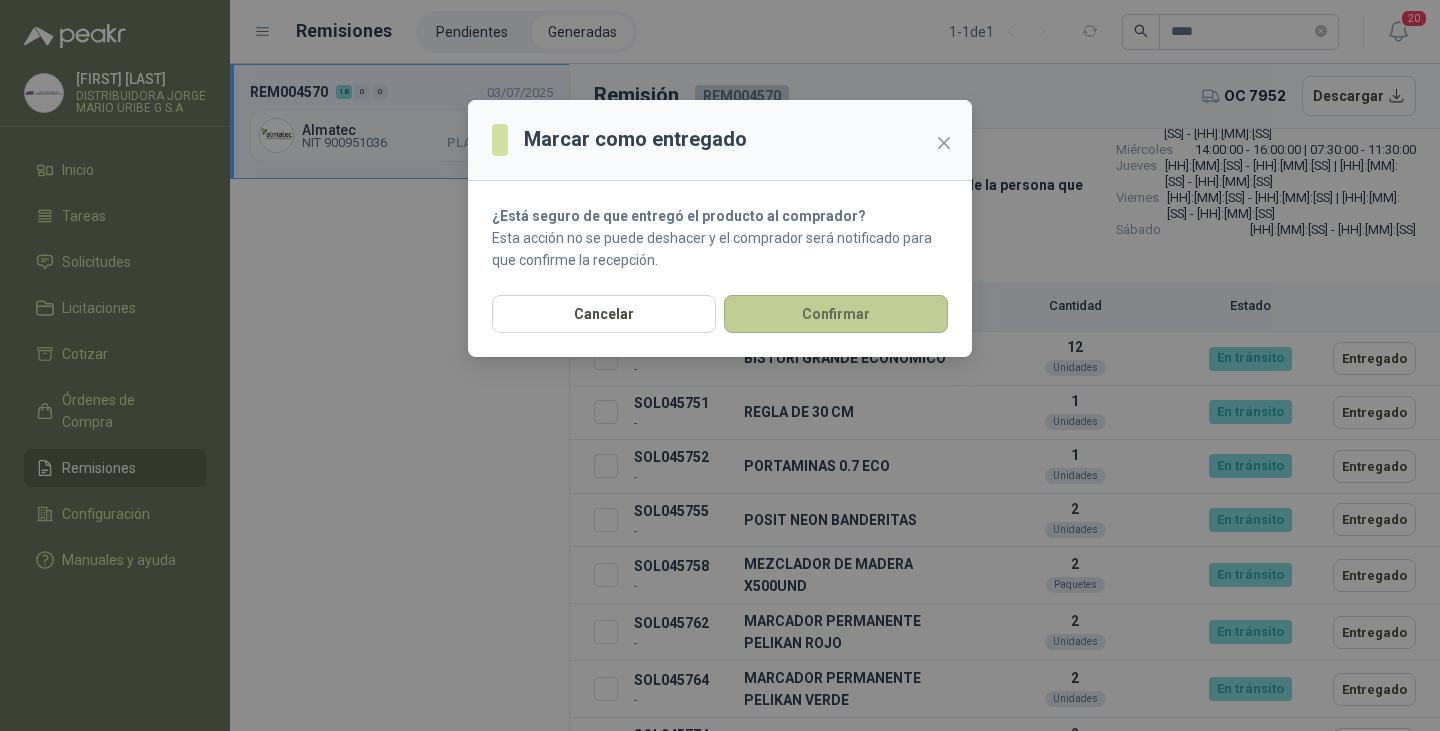 click on "Confirmar" at bounding box center [836, 314] 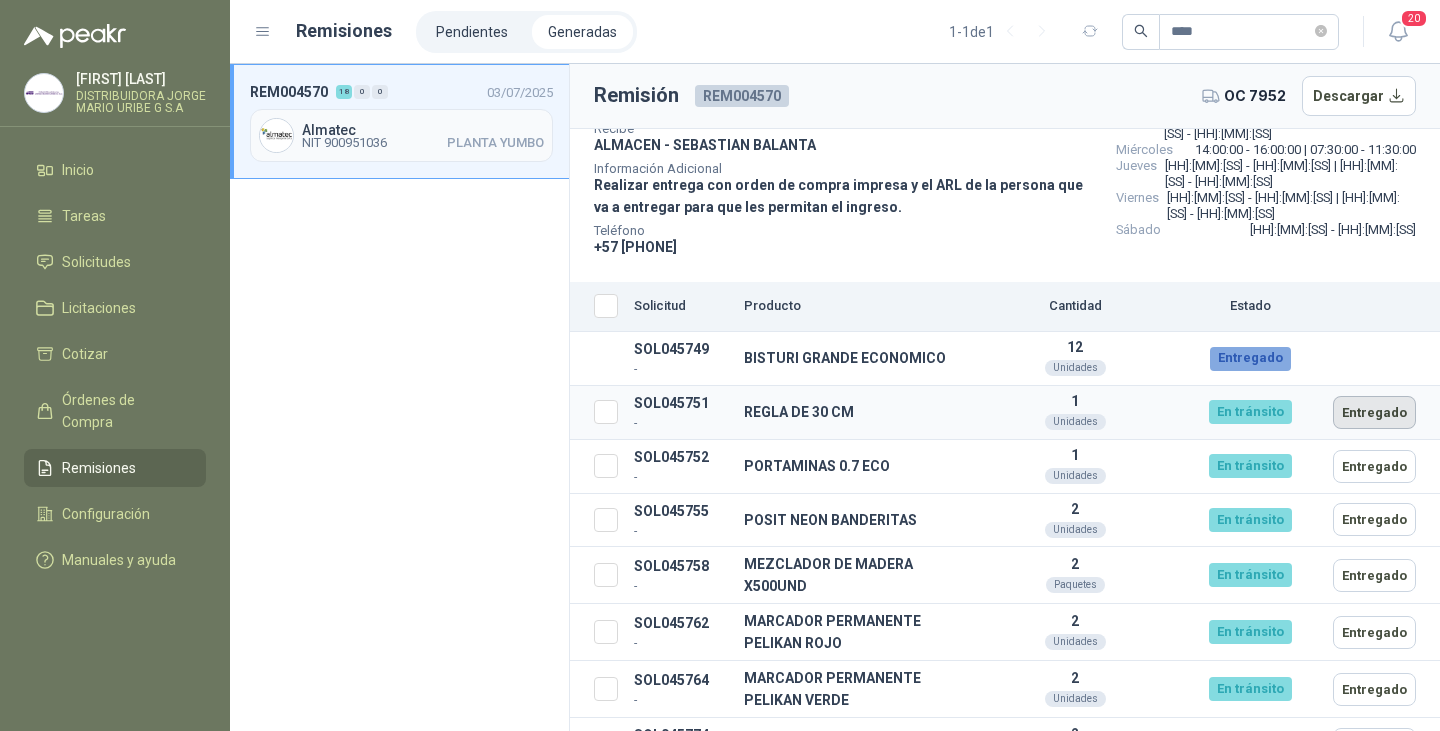 click on "Entregado" at bounding box center [1374, 412] 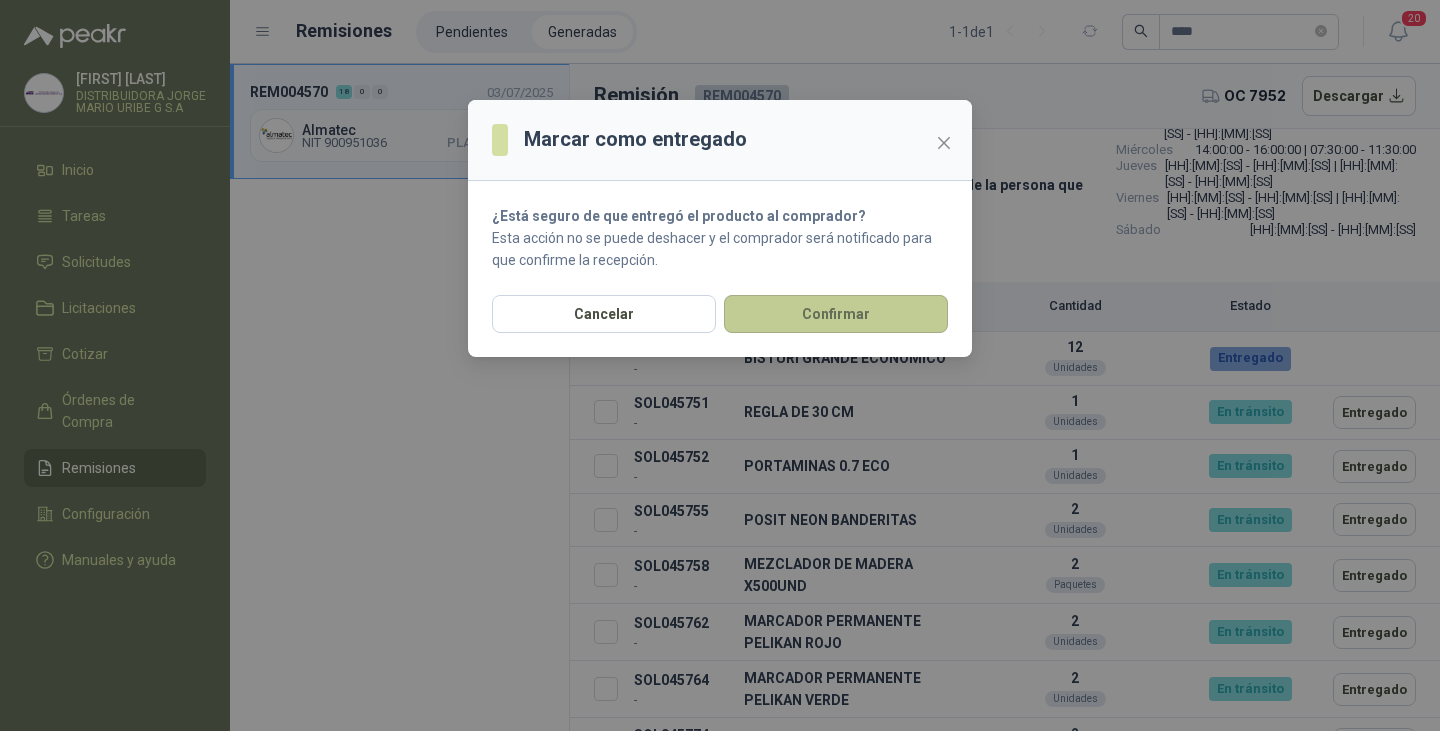 click on "Confirmar" at bounding box center [836, 314] 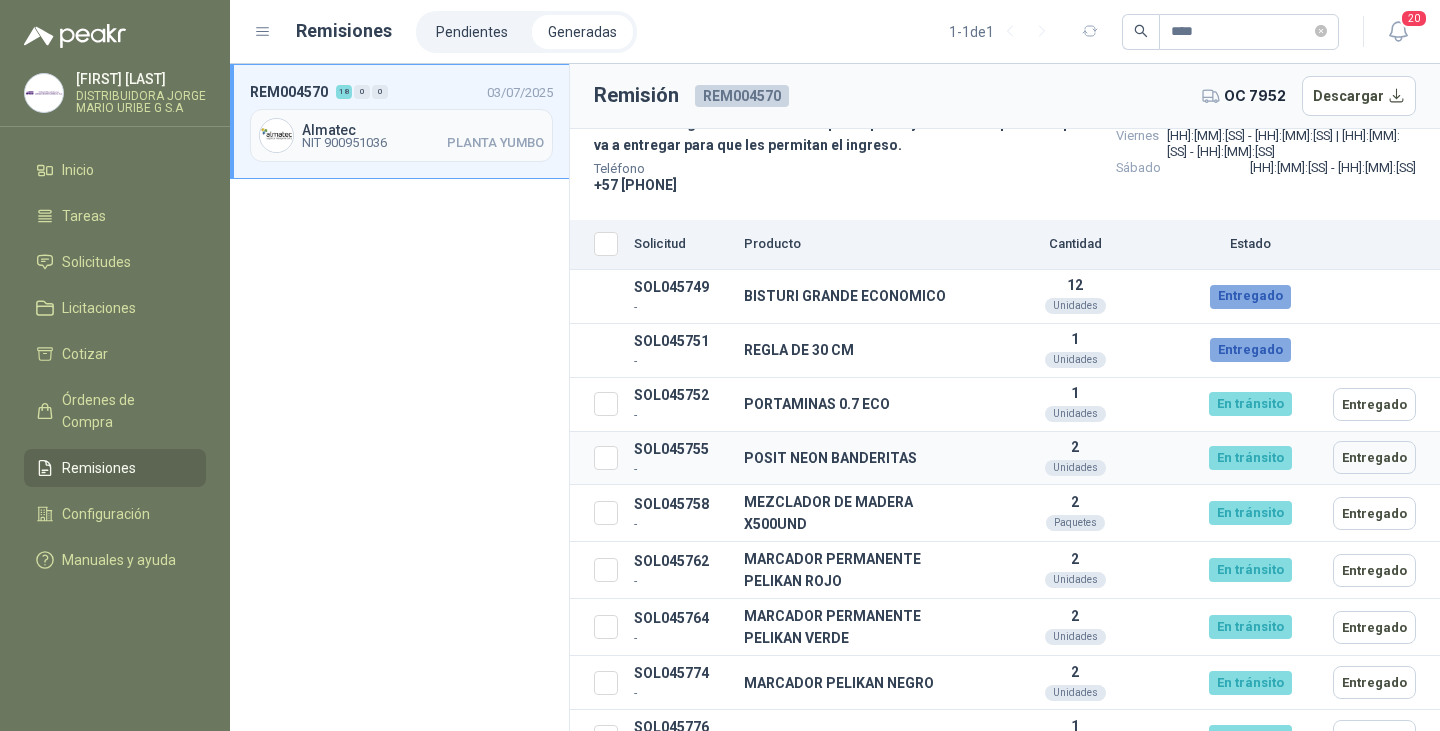 scroll, scrollTop: 300, scrollLeft: 0, axis: vertical 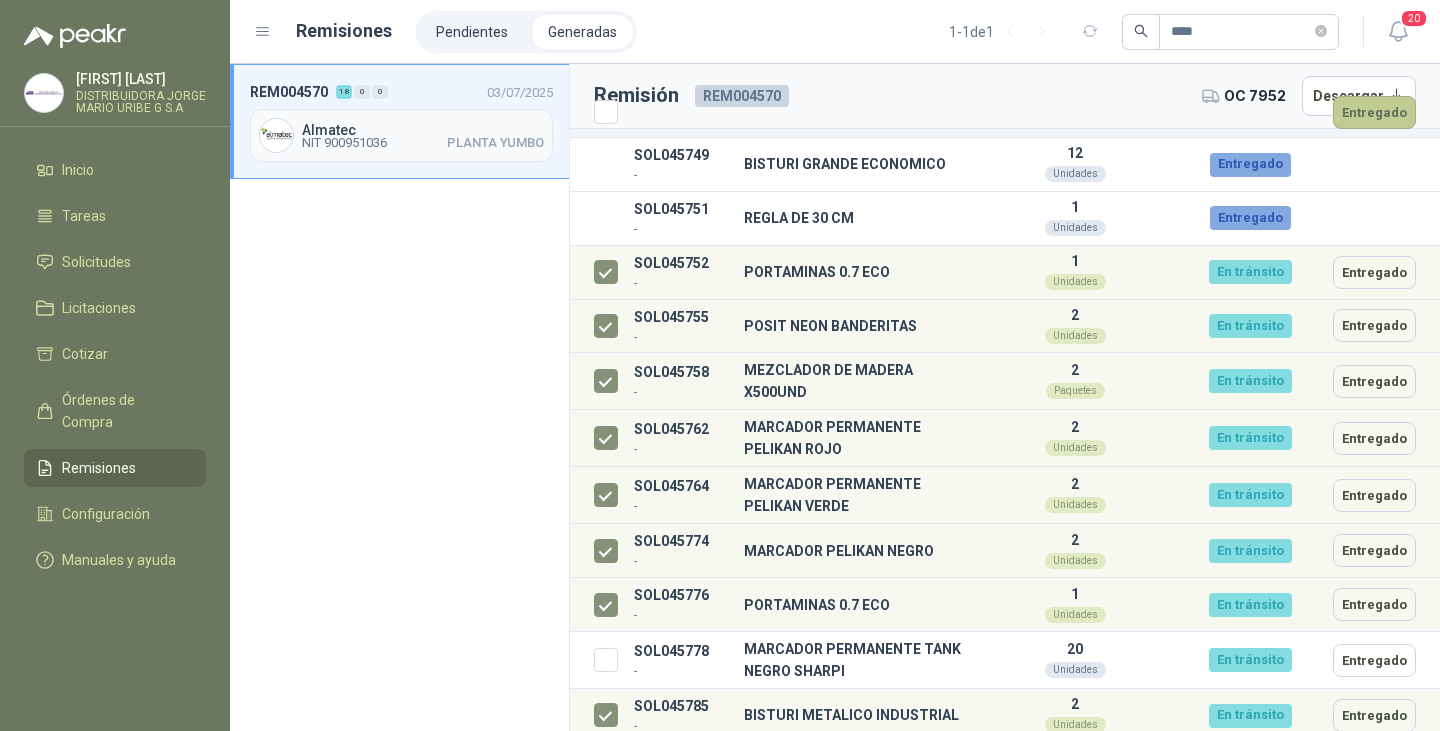 click on "Entregado" at bounding box center [1374, 112] 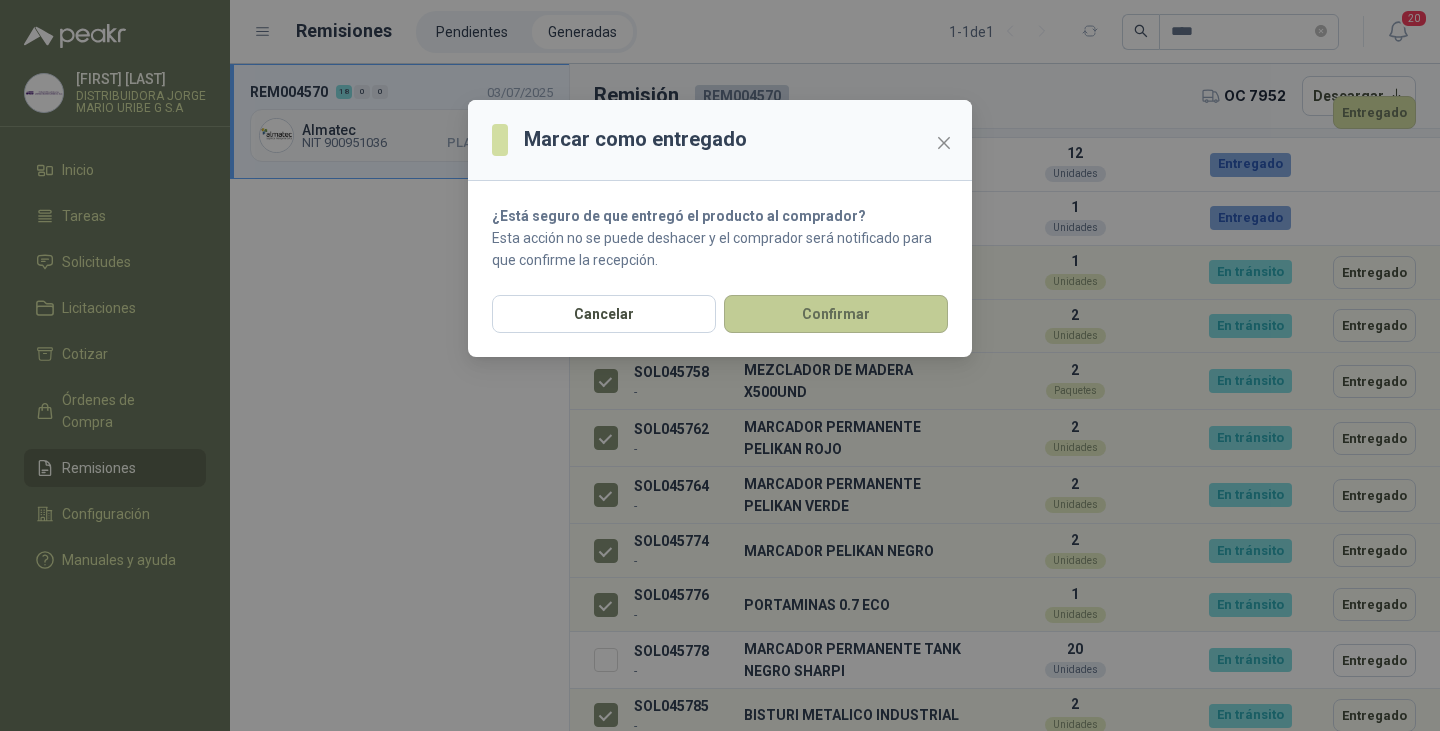 click on "Confirmar" at bounding box center (836, 314) 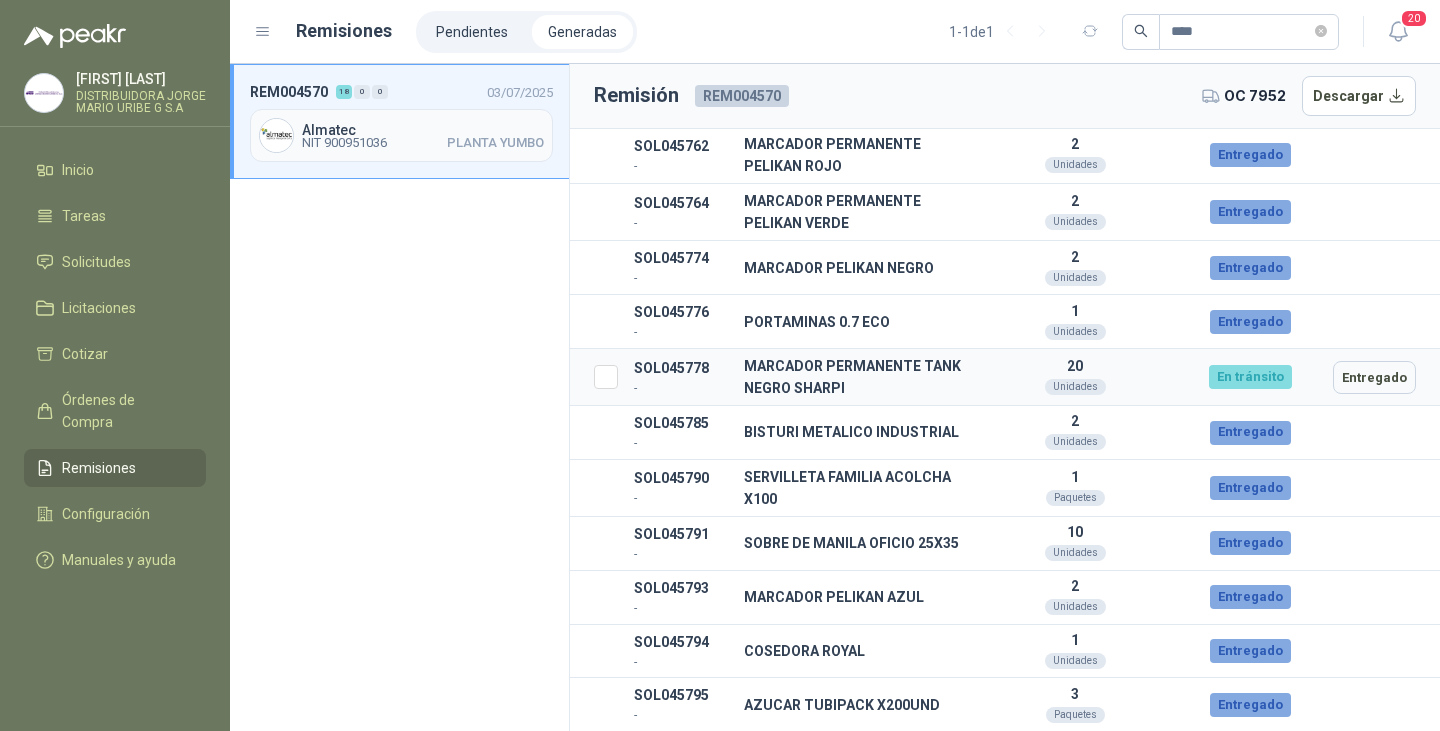 scroll, scrollTop: 694, scrollLeft: 0, axis: vertical 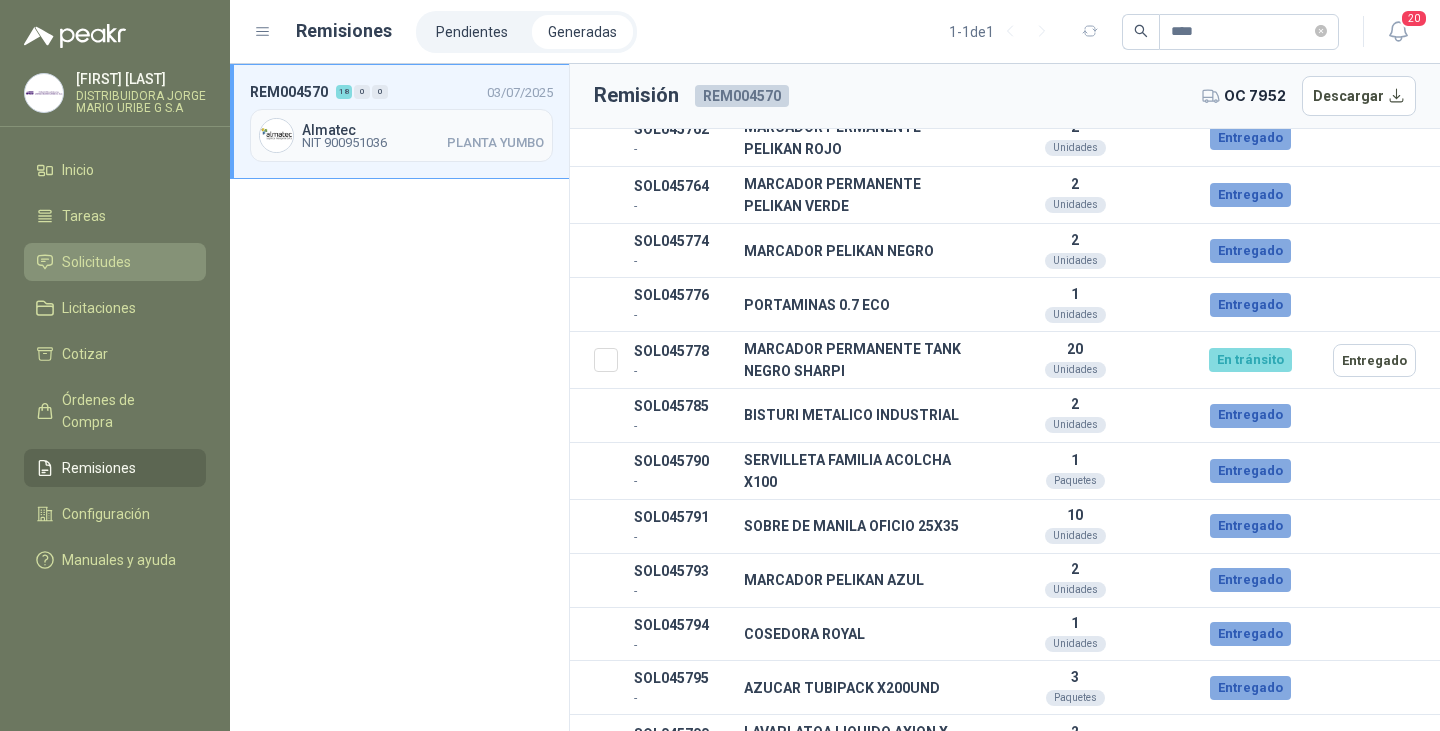 click on "Solicitudes" at bounding box center [96, 262] 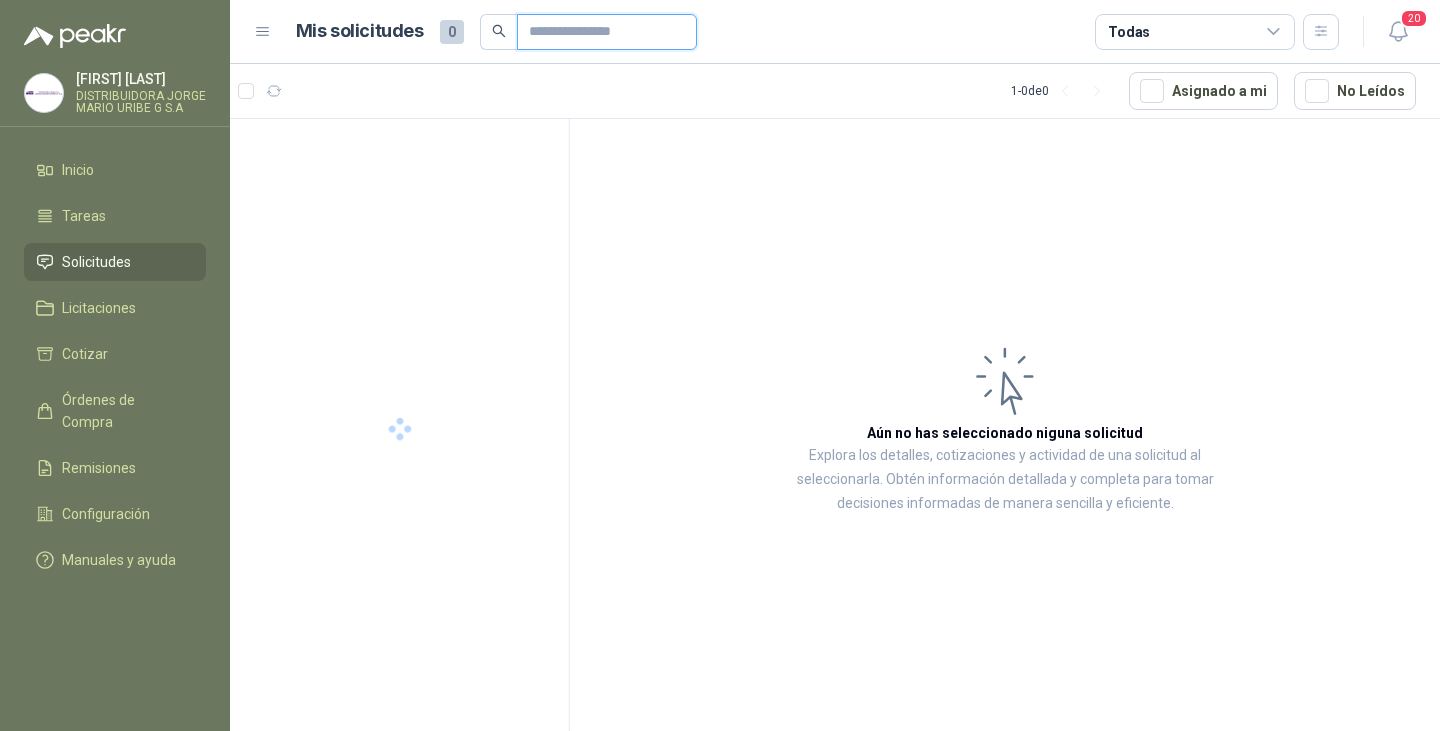 click at bounding box center [599, 32] 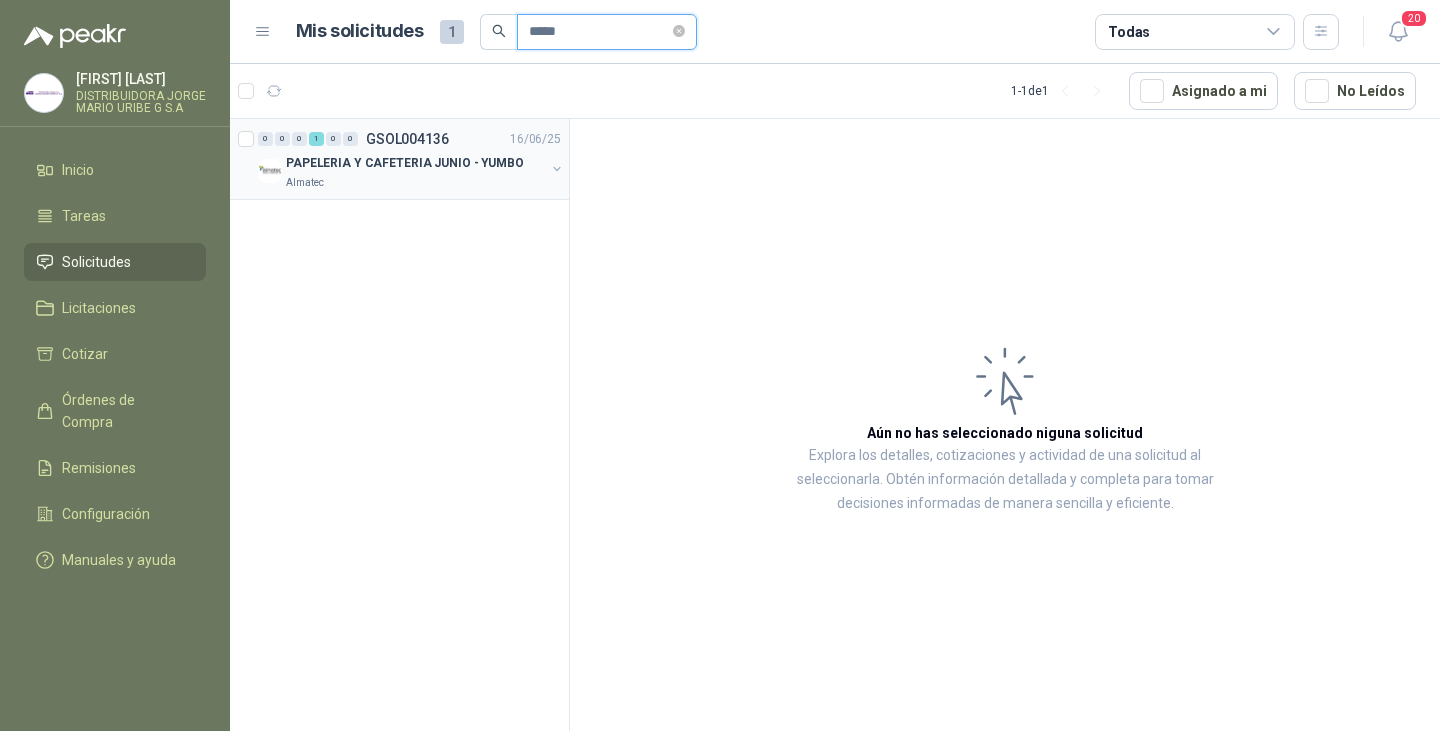 type on "*****" 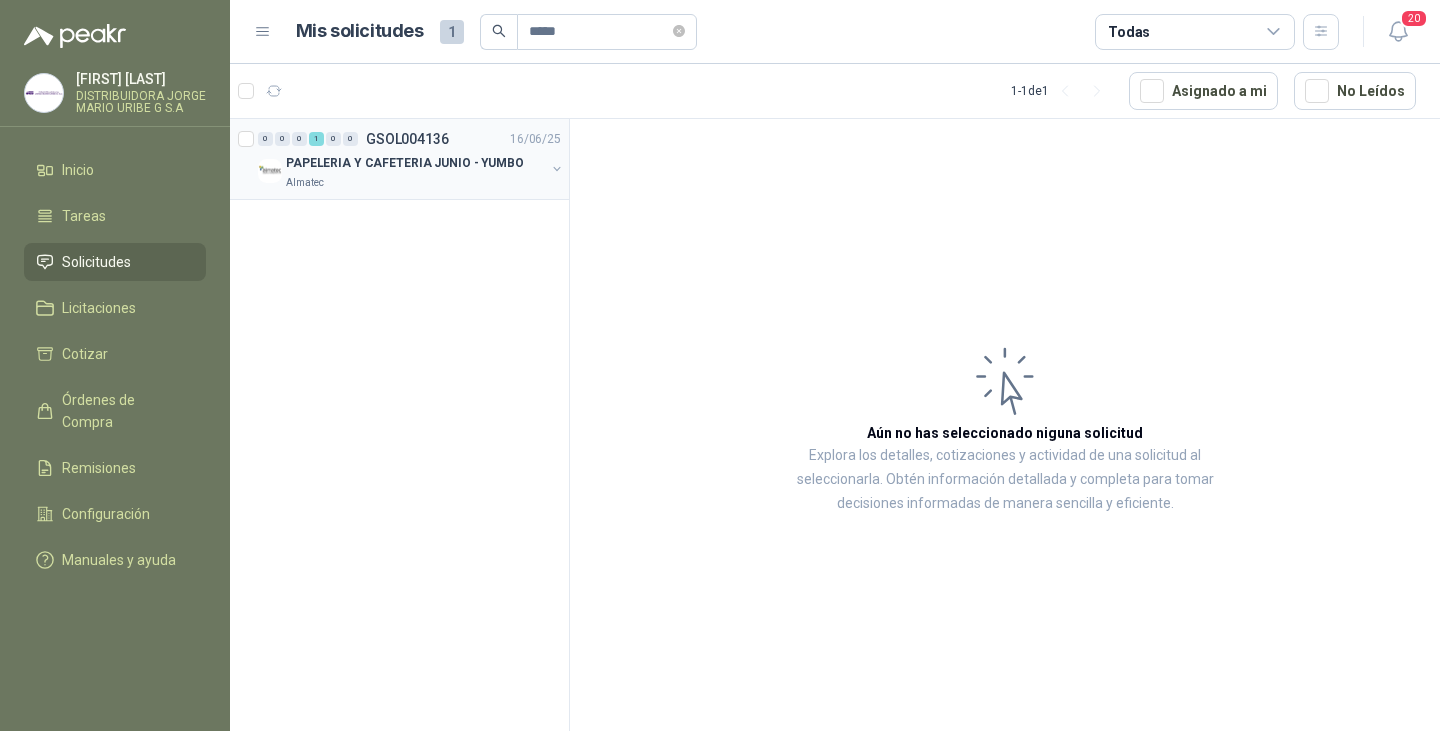 click on "PAPELERIA Y CAFETERIA JUNIO - YUMBO" at bounding box center (405, 163) 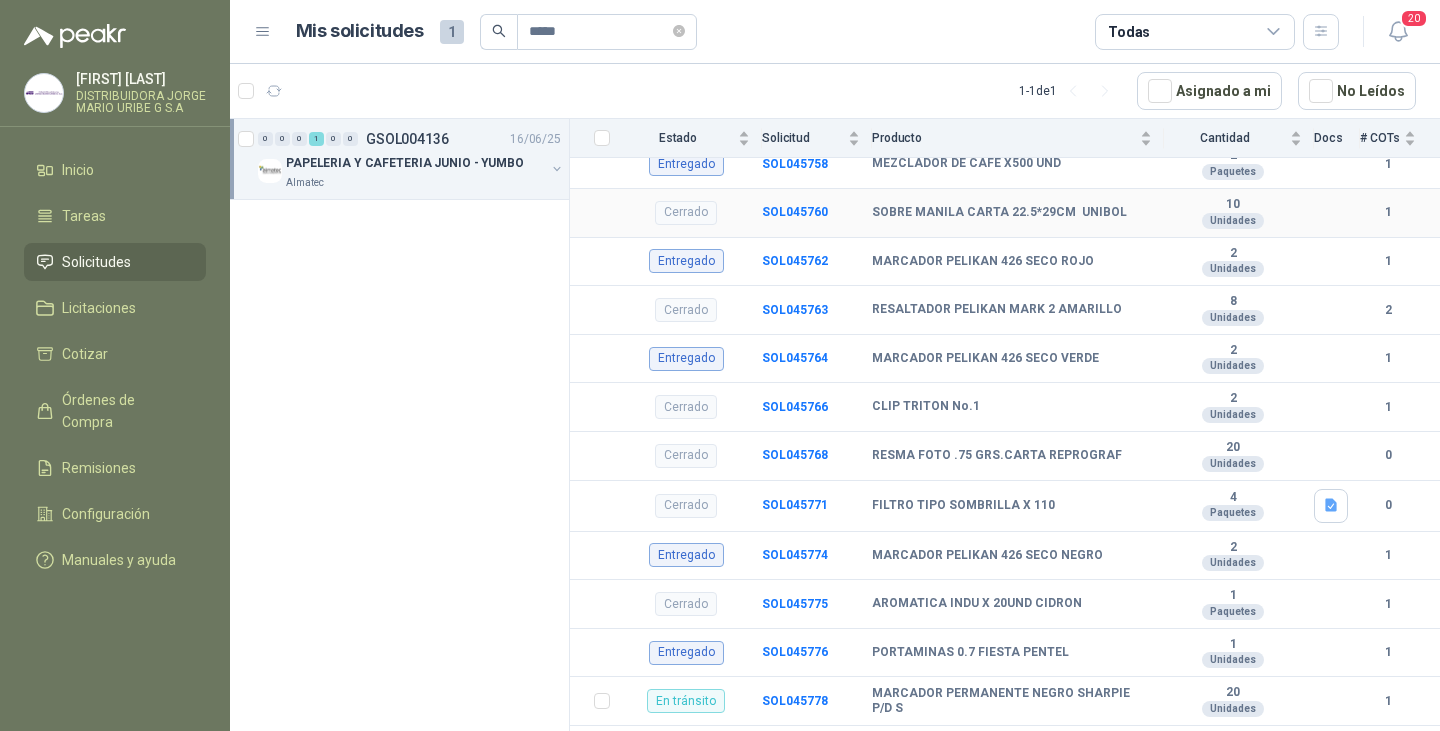 scroll, scrollTop: 700, scrollLeft: 0, axis: vertical 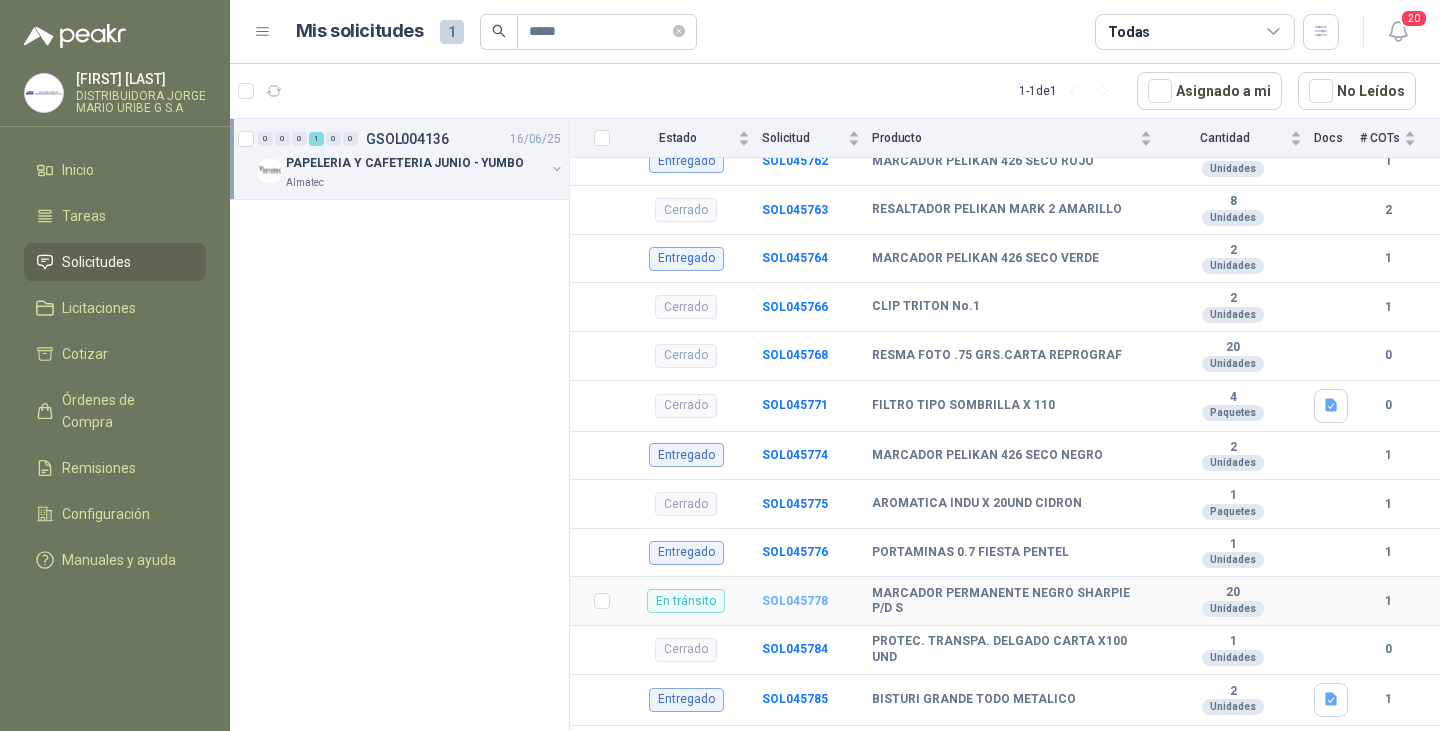 click on "SOL045778" at bounding box center (795, 601) 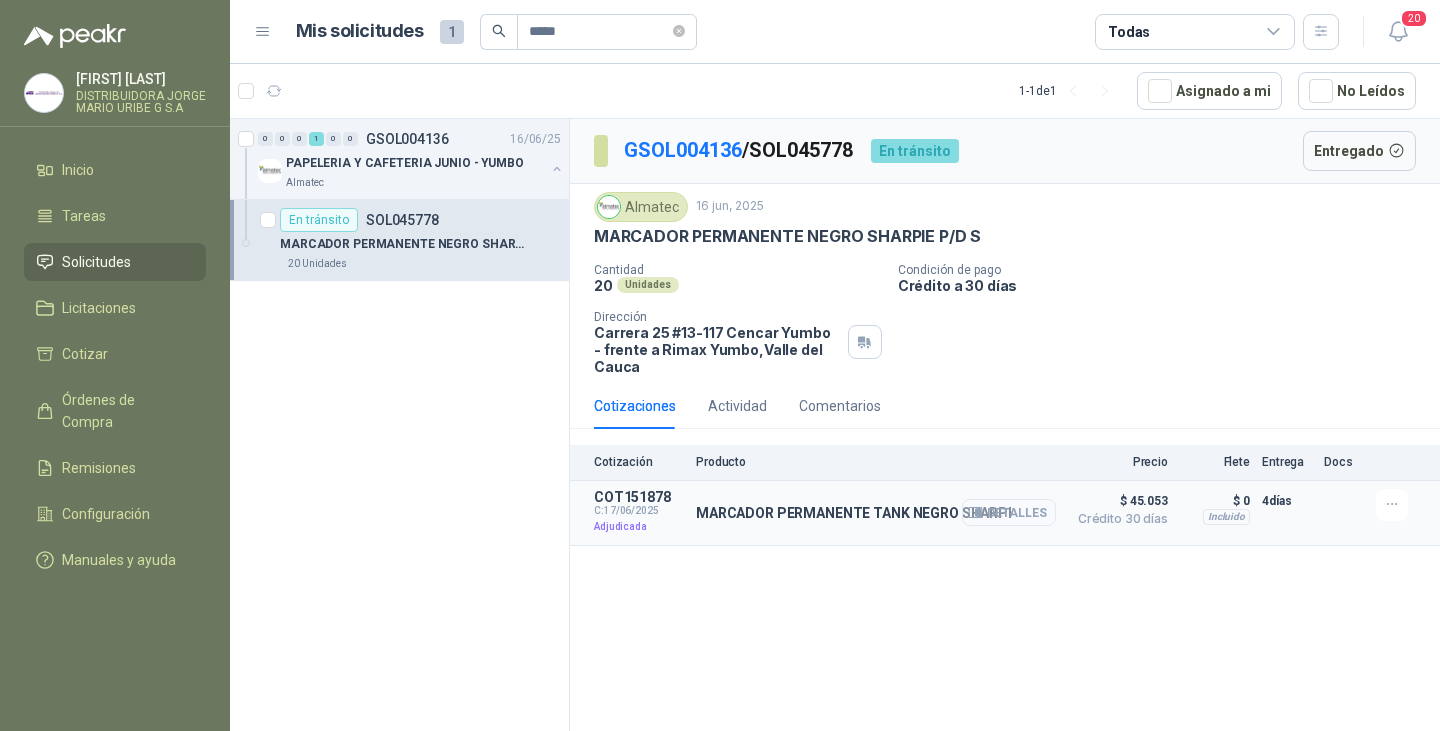 click on "Detalles" at bounding box center (1009, 512) 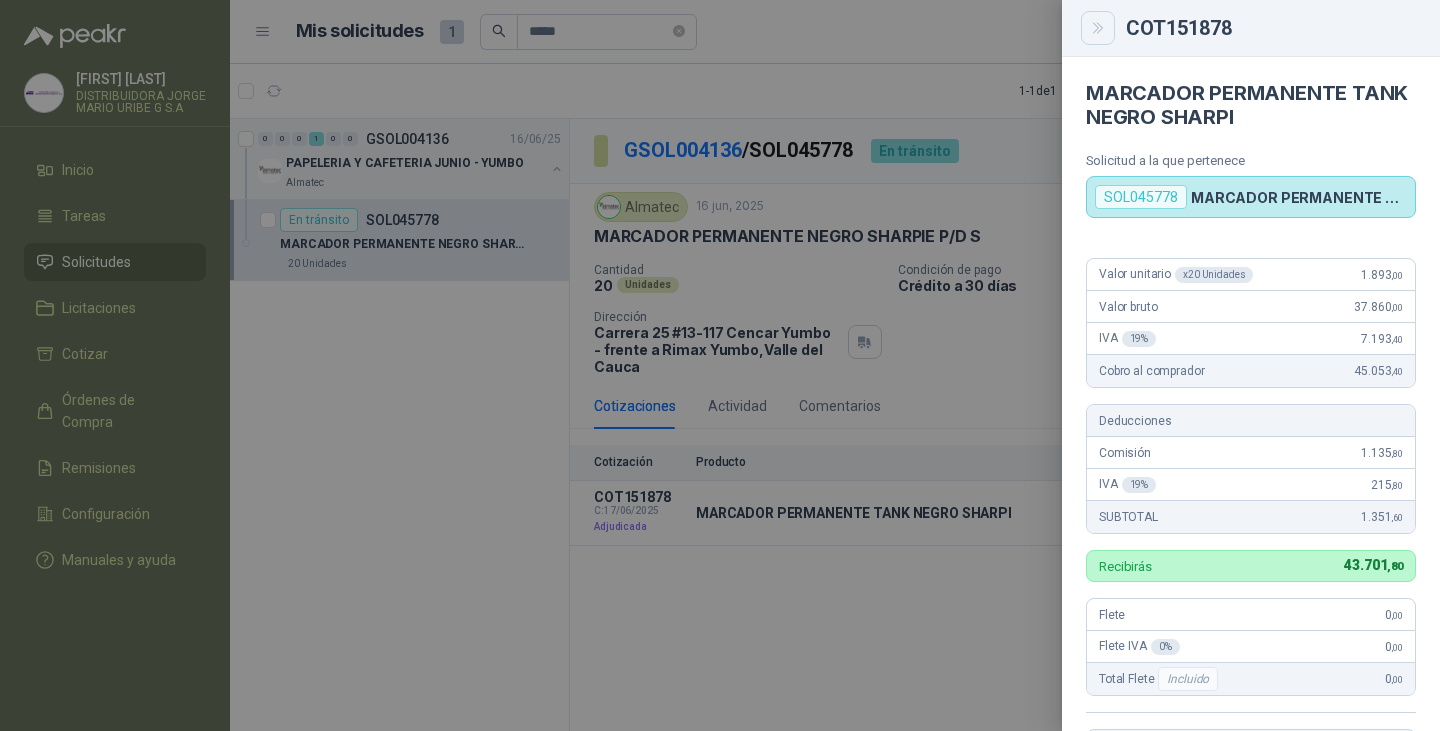 click at bounding box center [1098, 28] 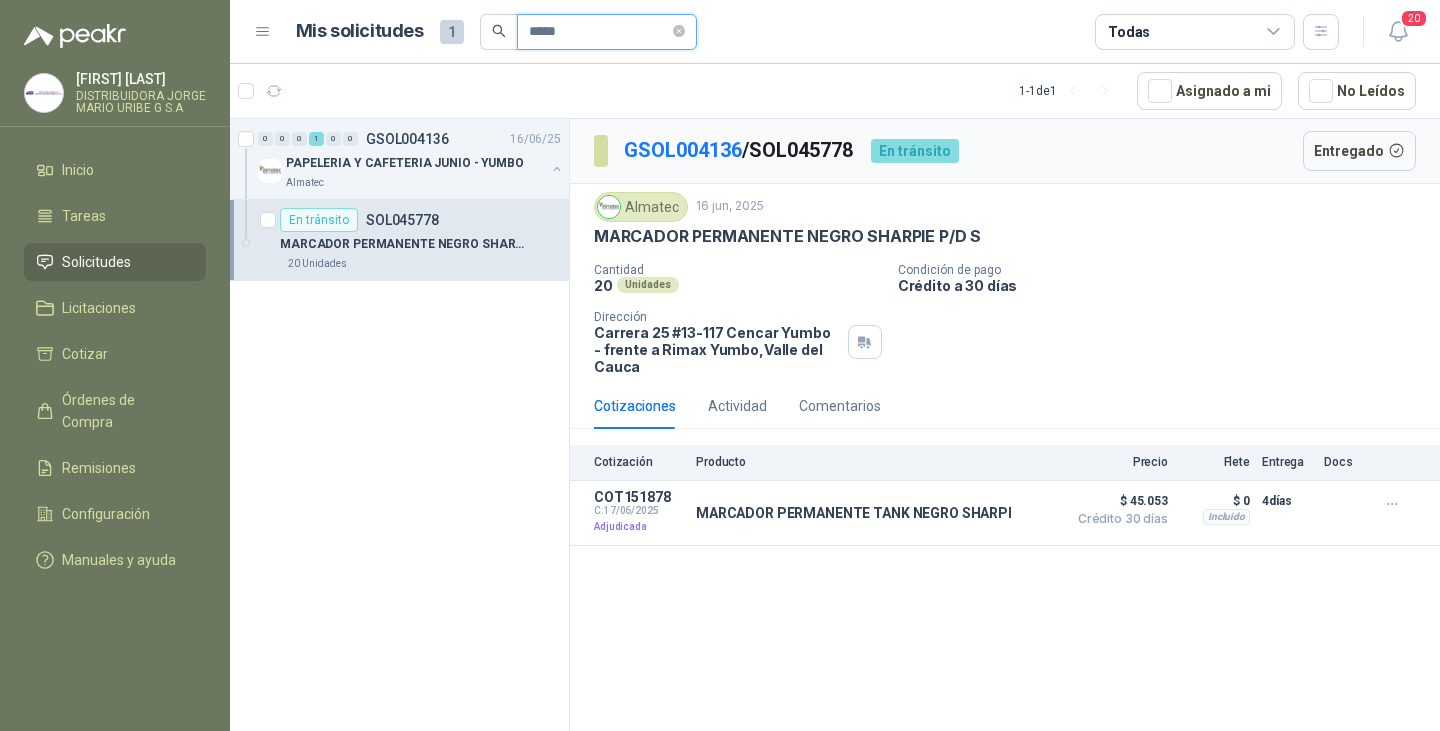 drag, startPoint x: 567, startPoint y: 30, endPoint x: 428, endPoint y: 33, distance: 139.03236 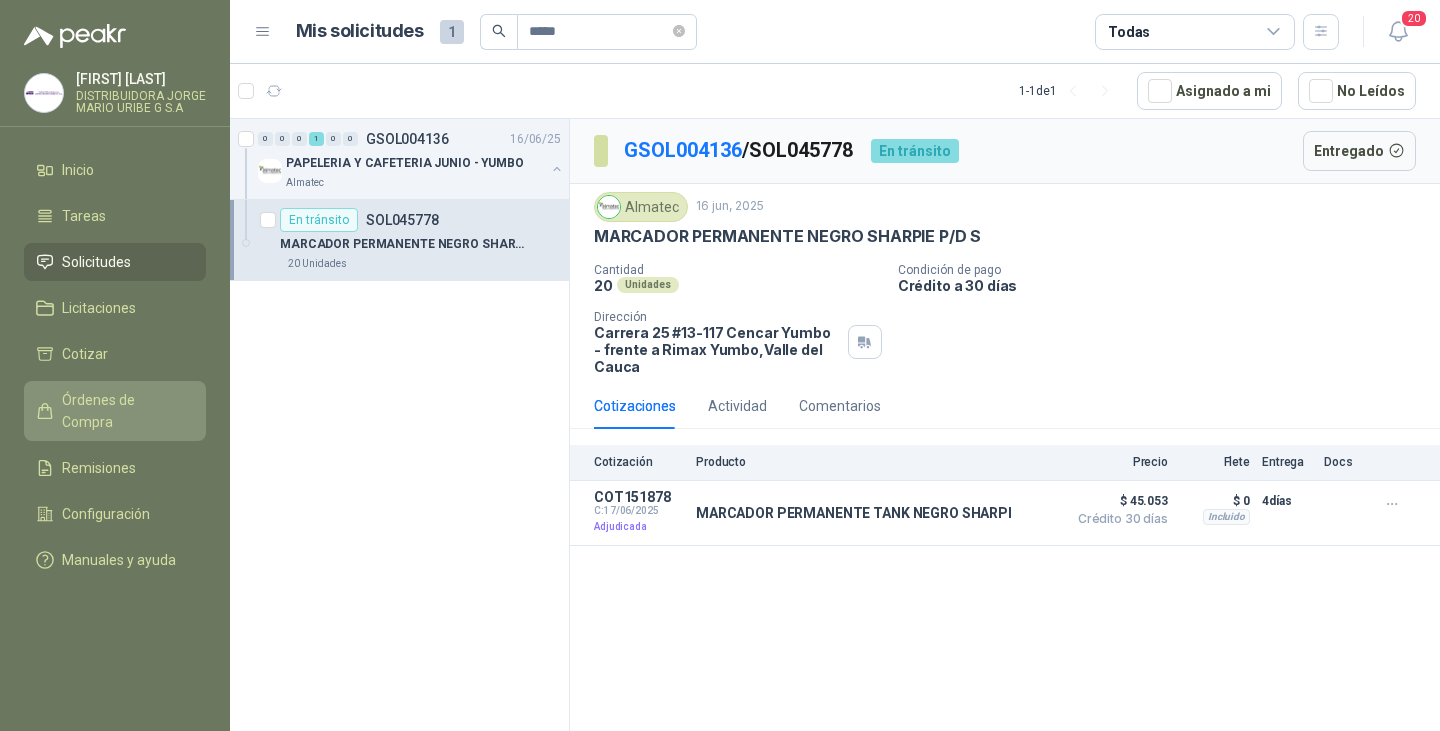 click on "Órdenes de Compra" at bounding box center [124, 411] 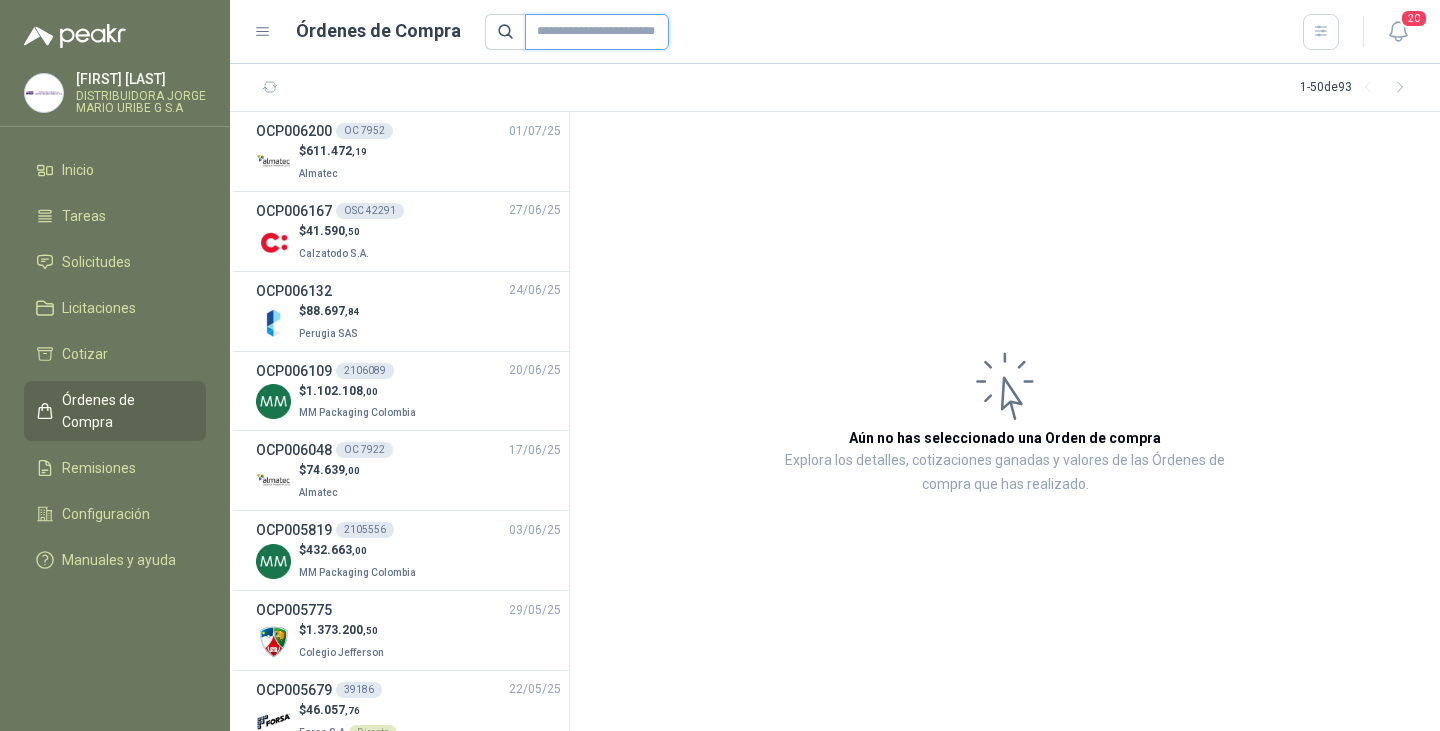 click at bounding box center [597, 32] 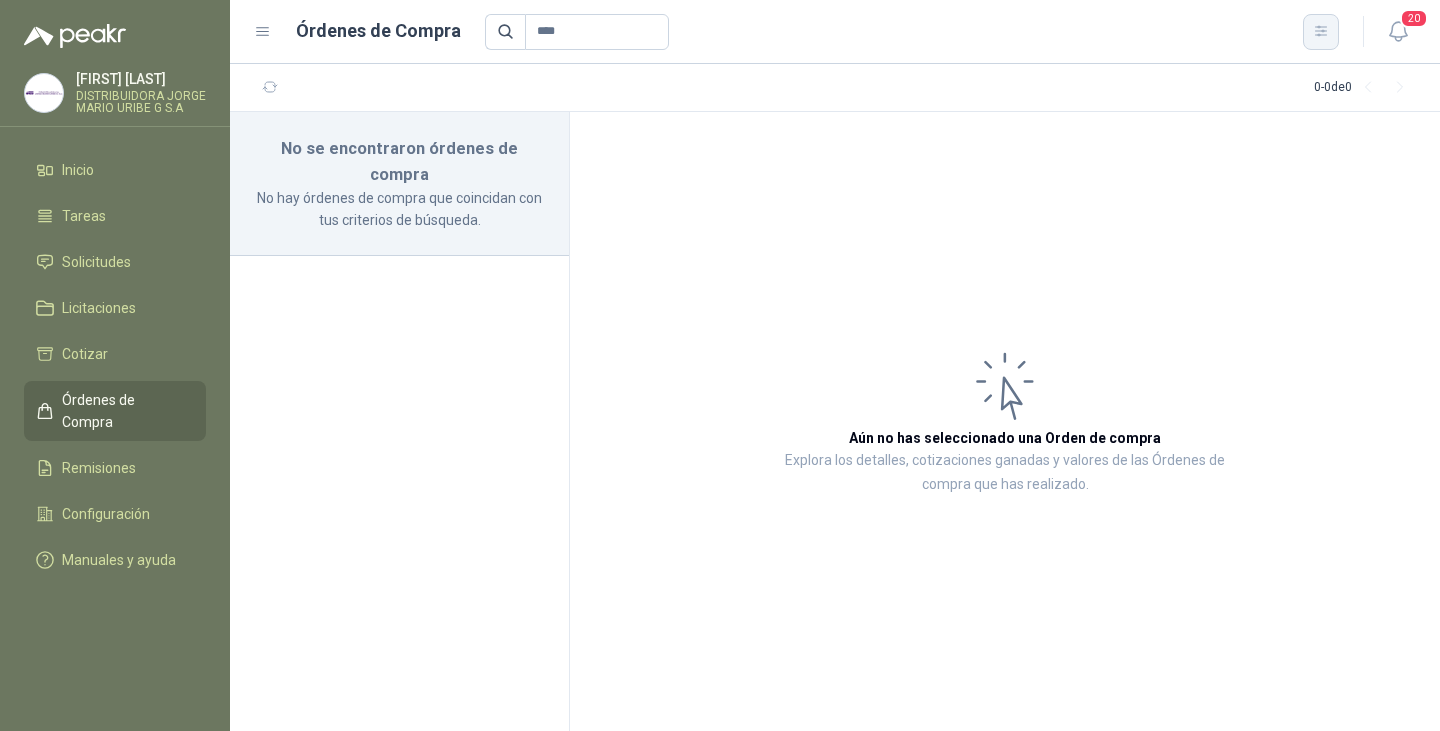 click at bounding box center [1321, 31] 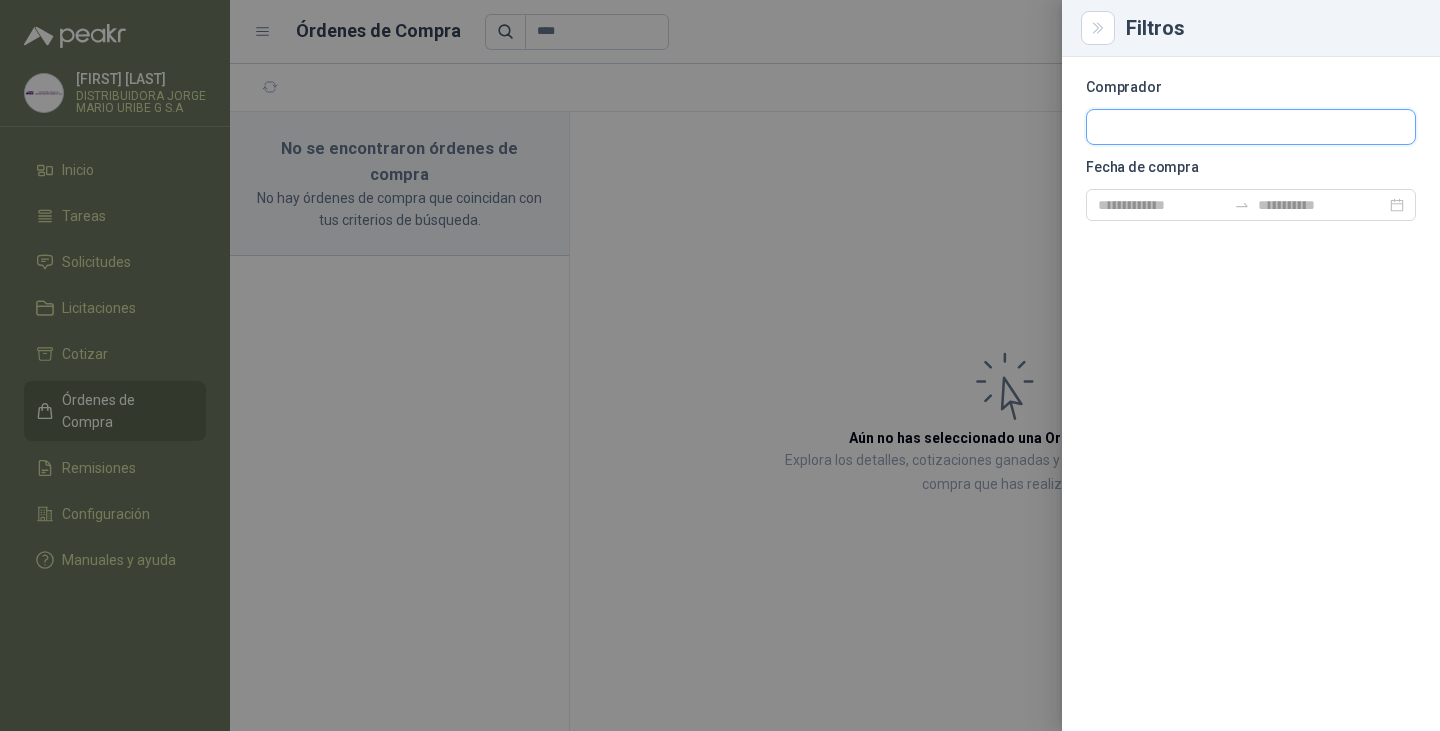 click at bounding box center (1251, 127) 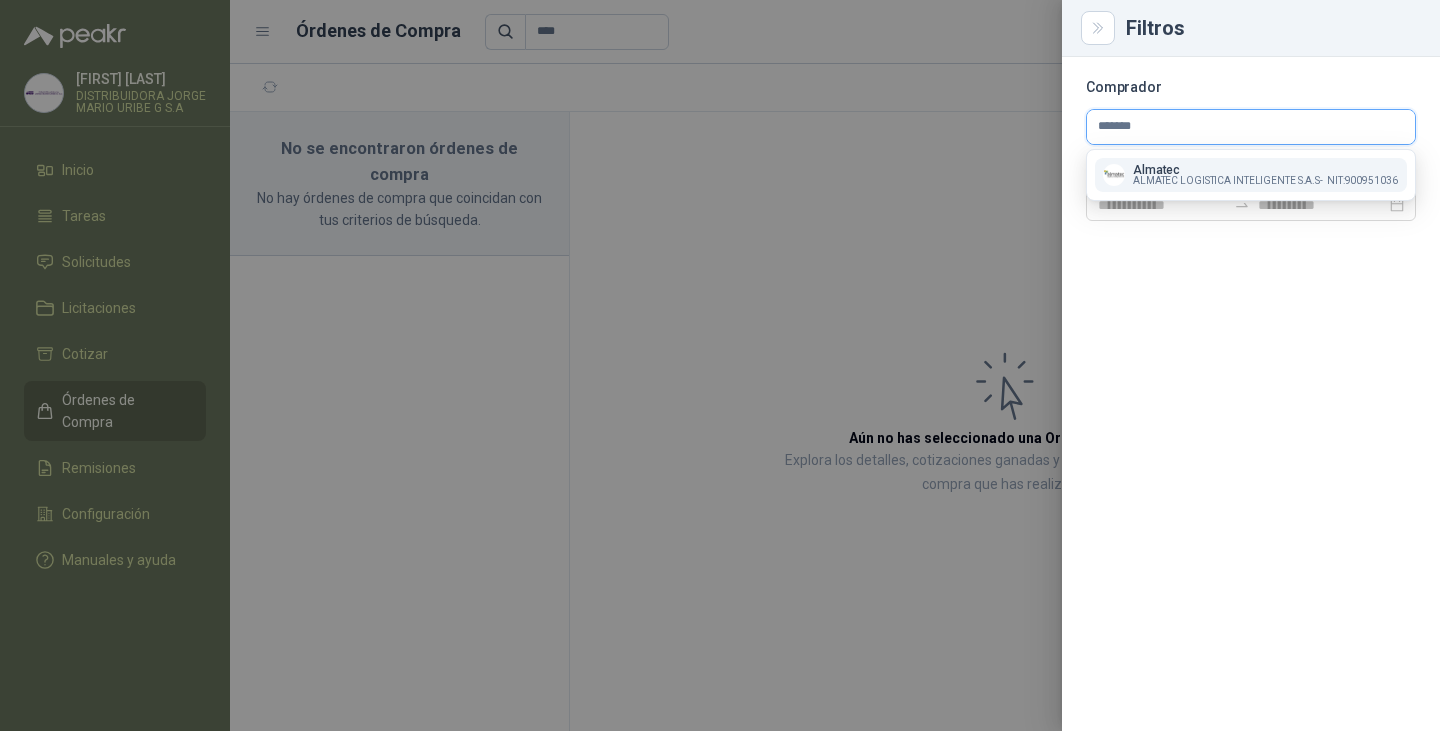 type on "*******" 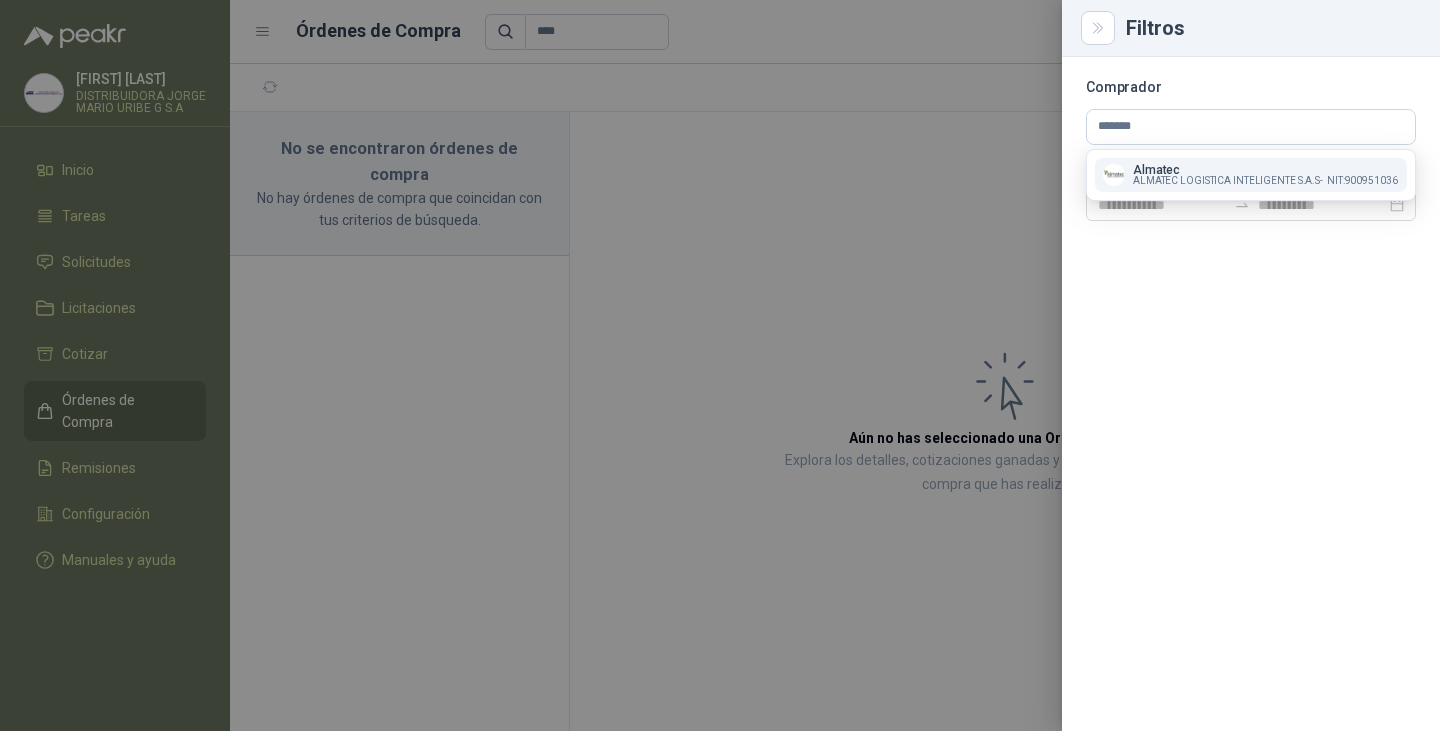 click on "Almatec" at bounding box center (1265, 170) 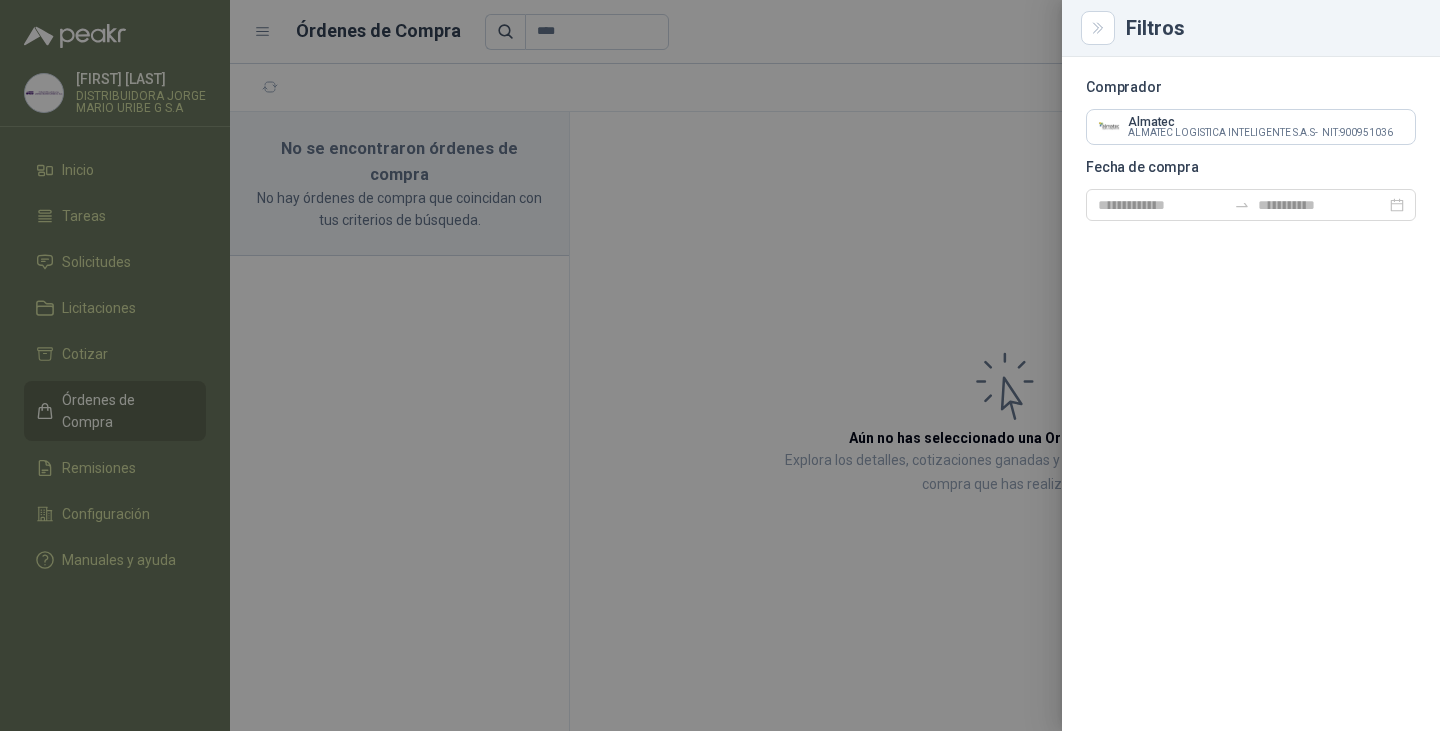click at bounding box center (720, 365) 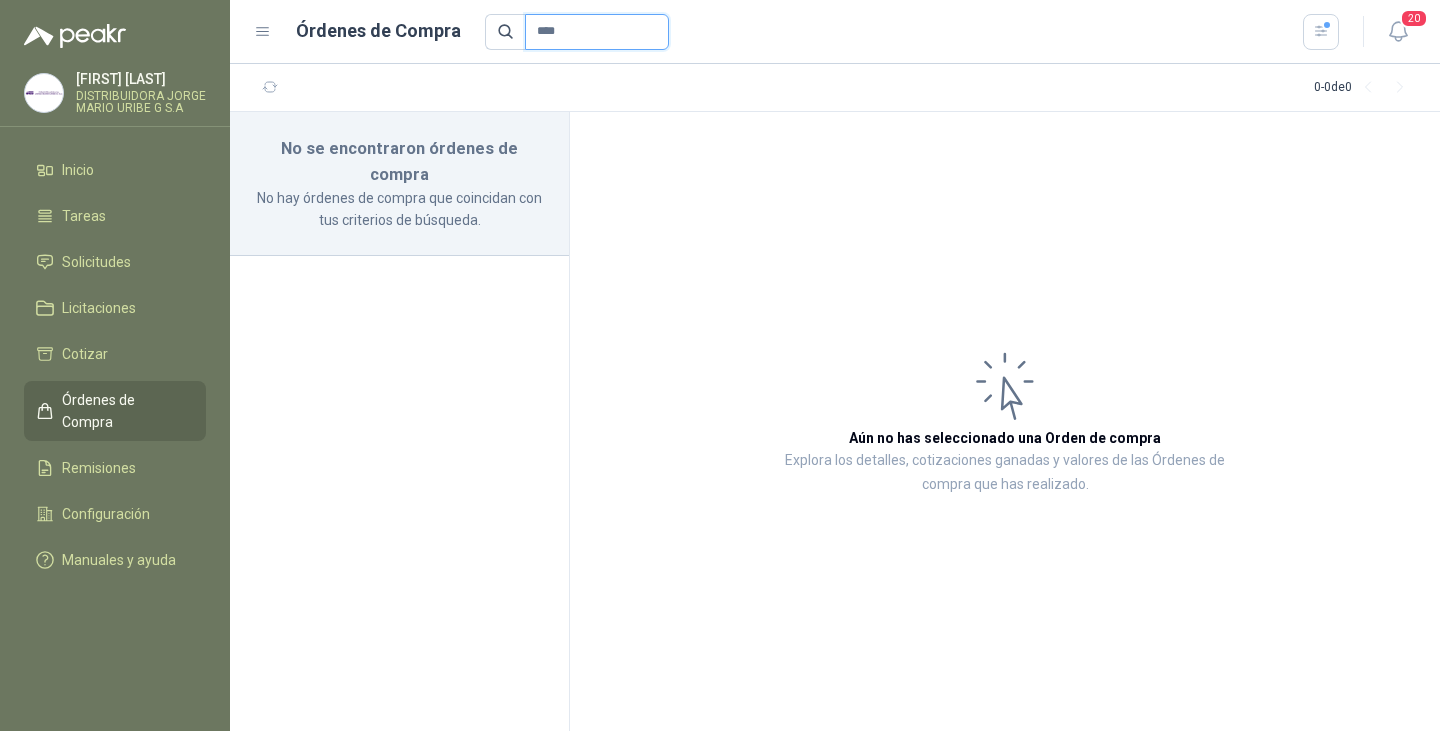 drag, startPoint x: 604, startPoint y: 35, endPoint x: 535, endPoint y: 25, distance: 69.72087 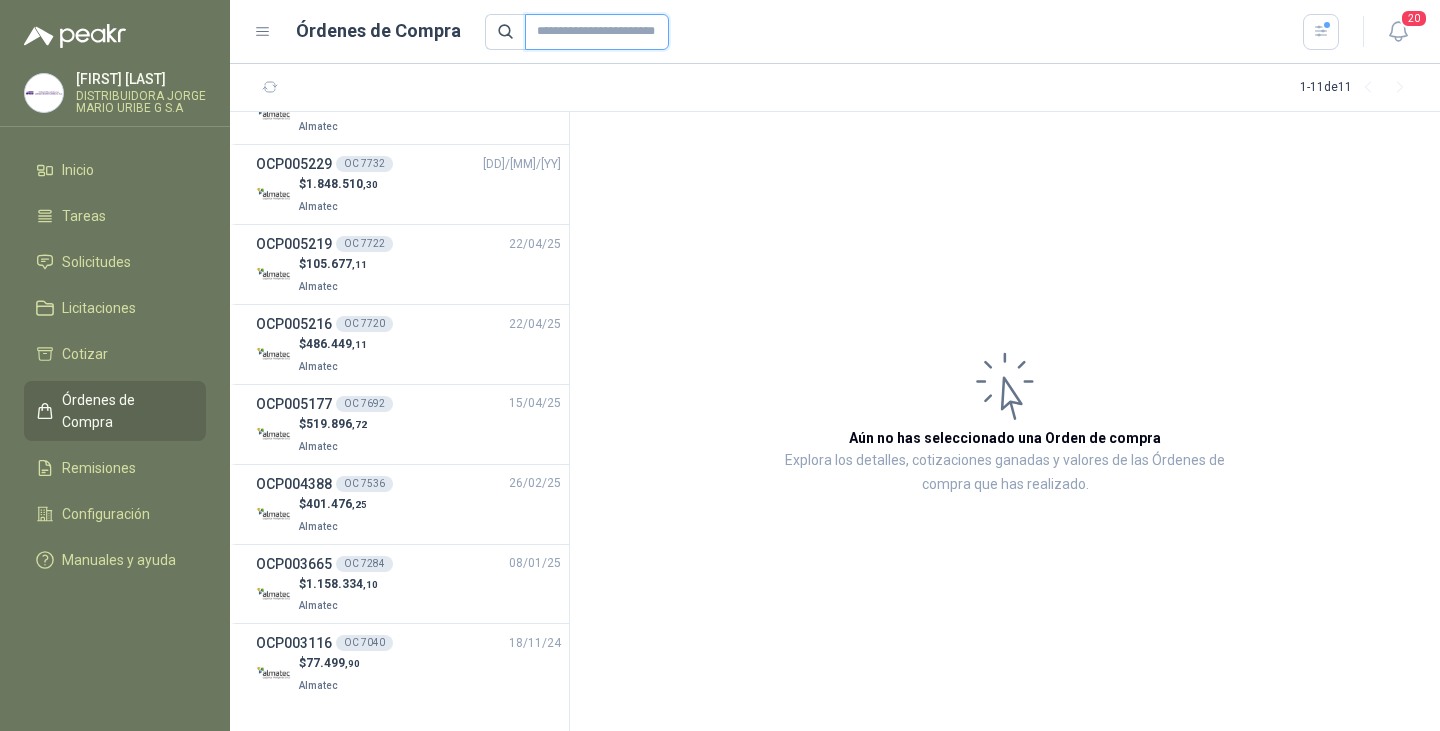 scroll, scrollTop: 0, scrollLeft: 0, axis: both 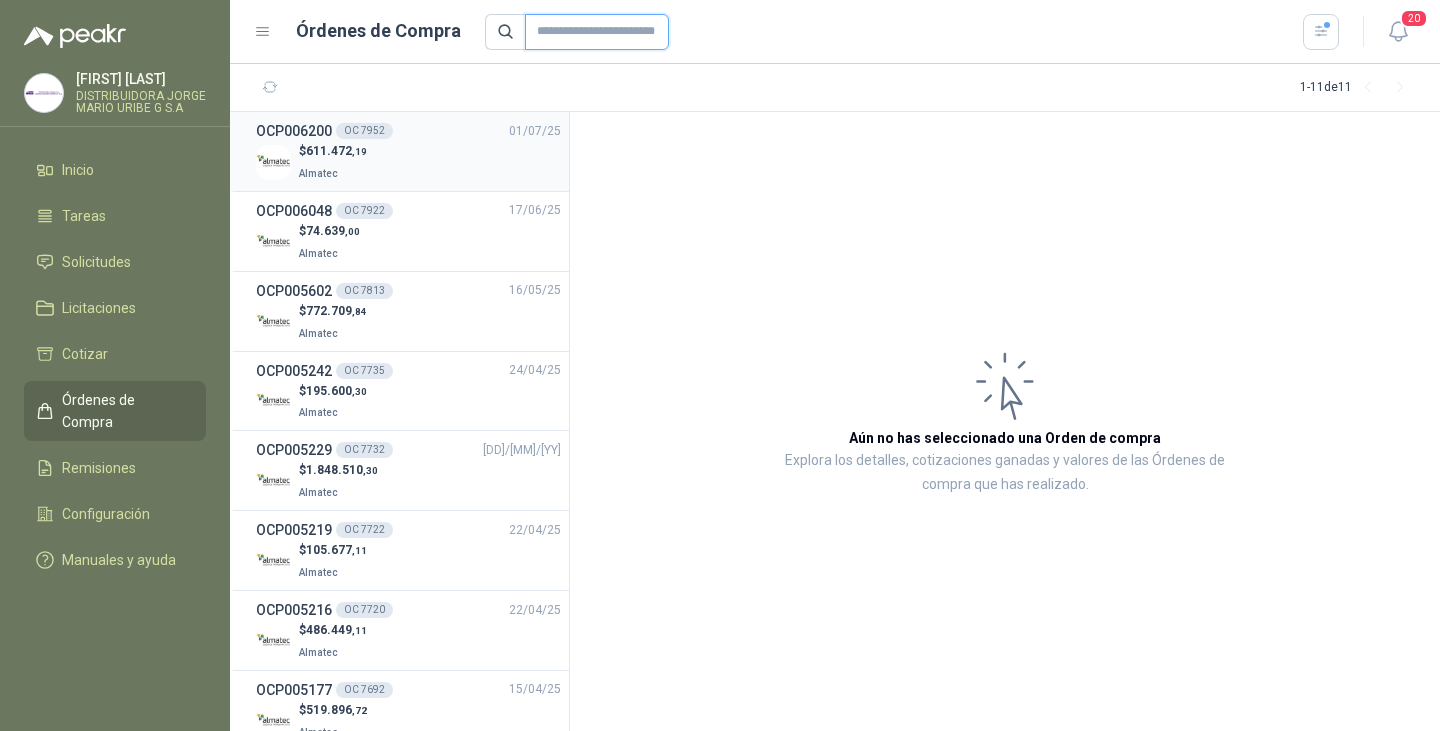 type 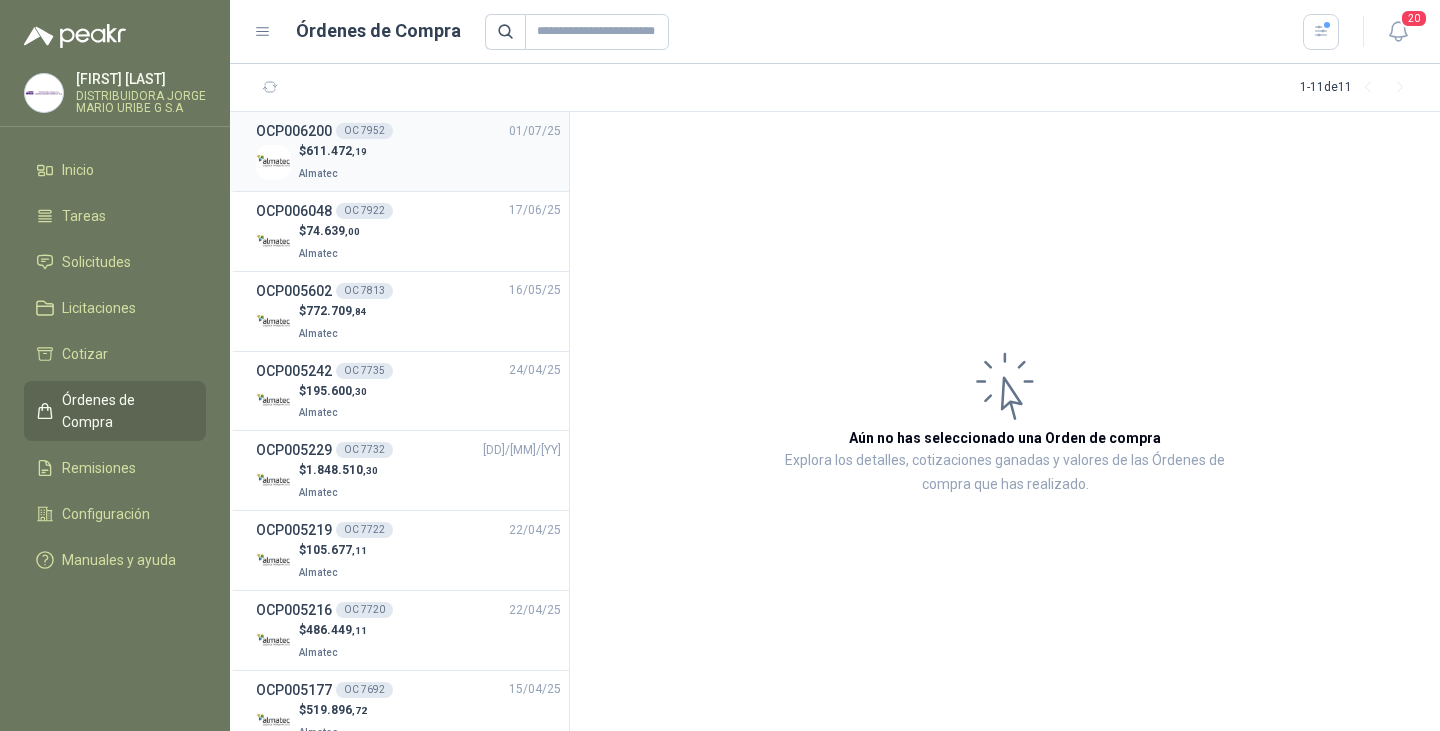 click on "OCP006200" at bounding box center (294, 131) 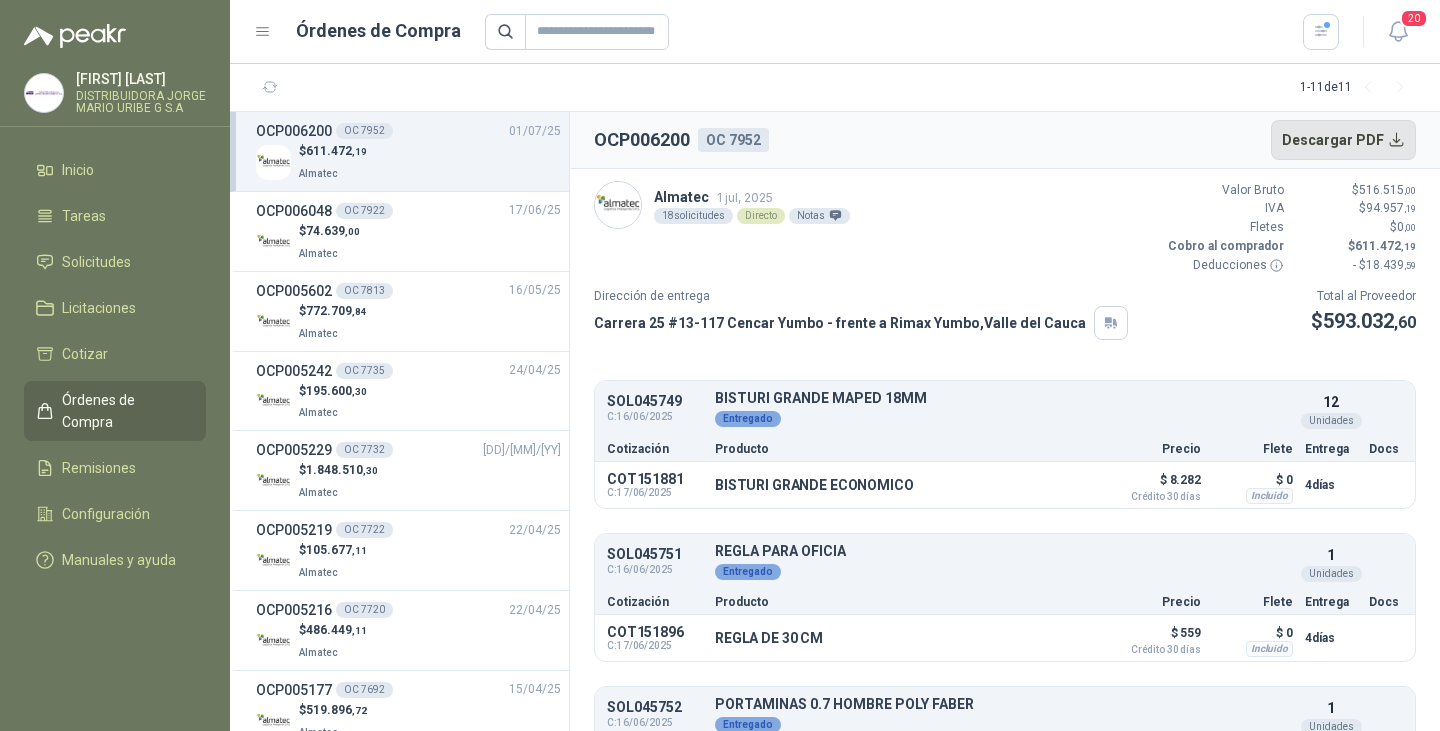 click on "Descargar PDF" at bounding box center [1344, 140] 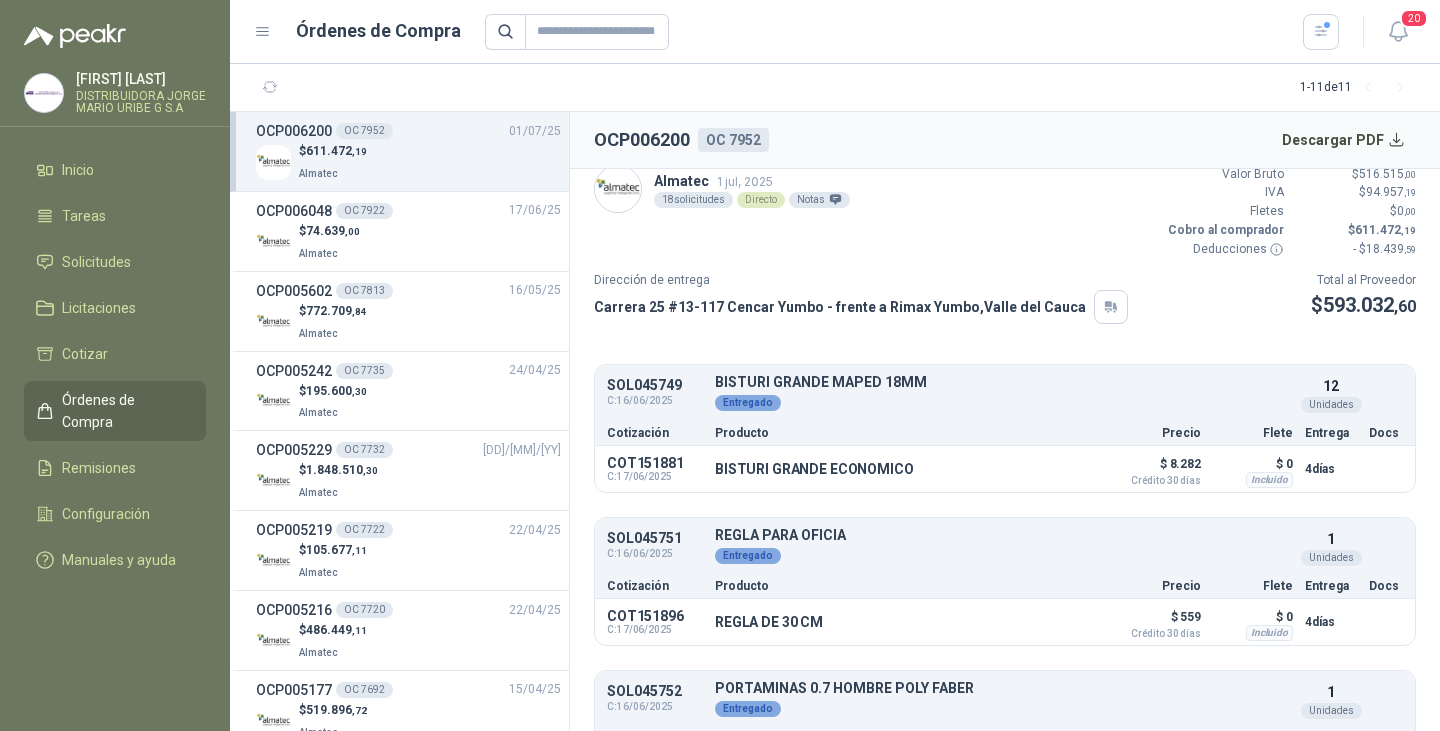 scroll, scrollTop: 0, scrollLeft: 0, axis: both 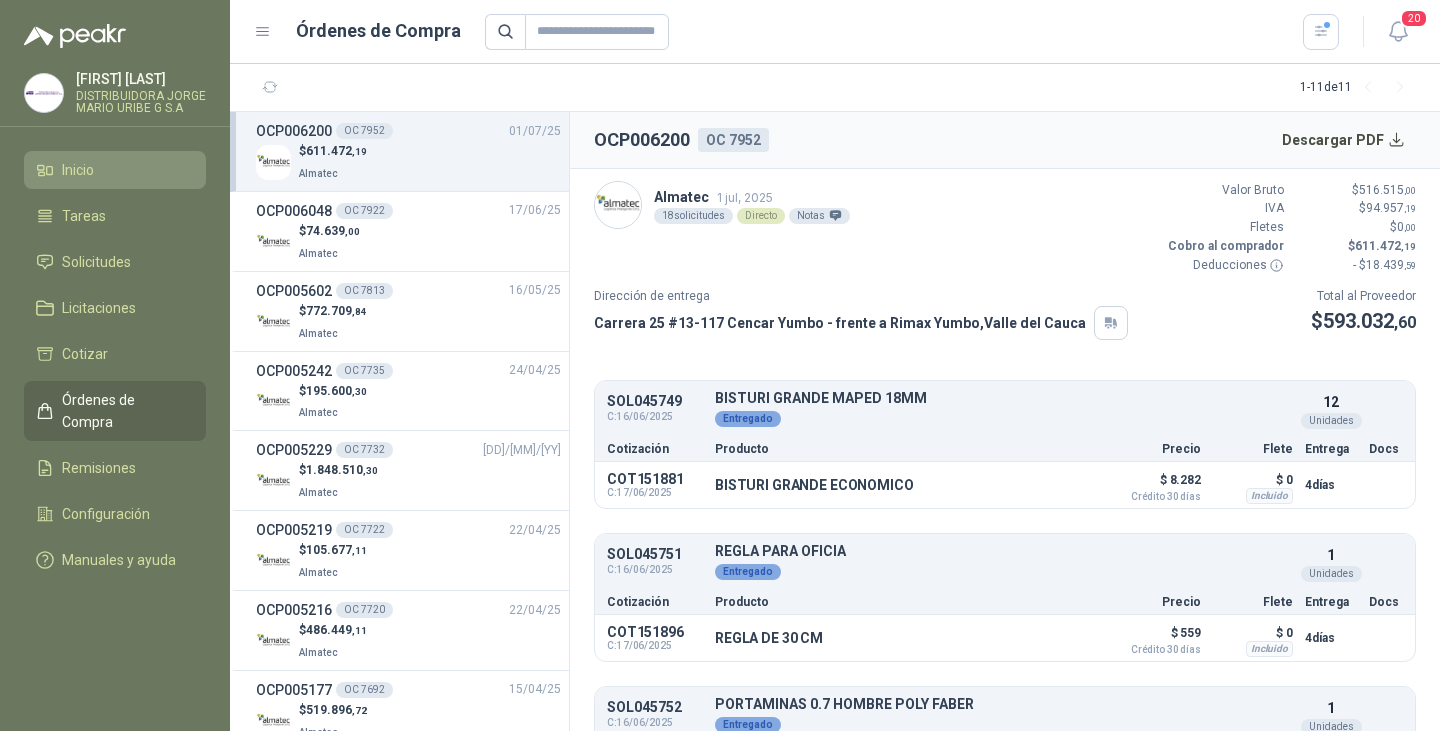 click on "Inicio" at bounding box center [78, 170] 